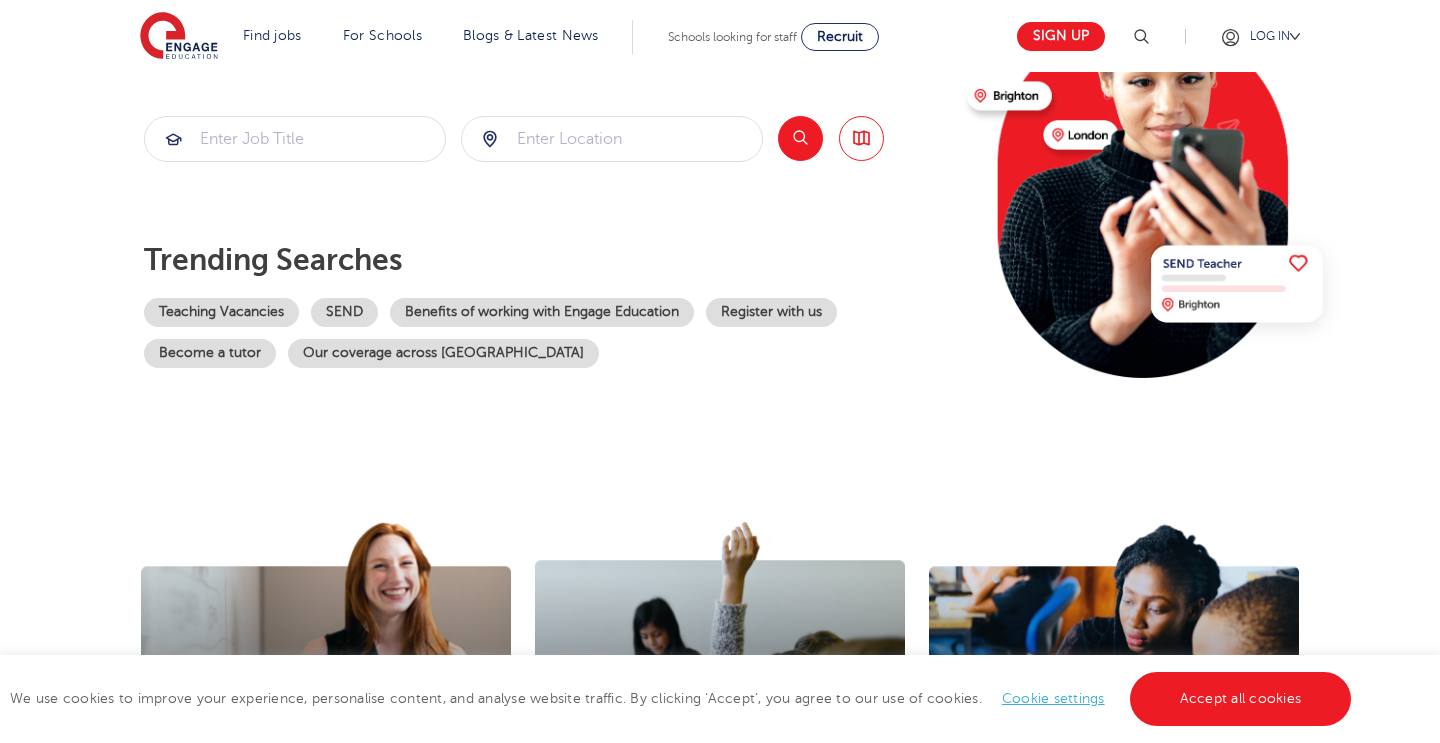 scroll, scrollTop: 85, scrollLeft: 0, axis: vertical 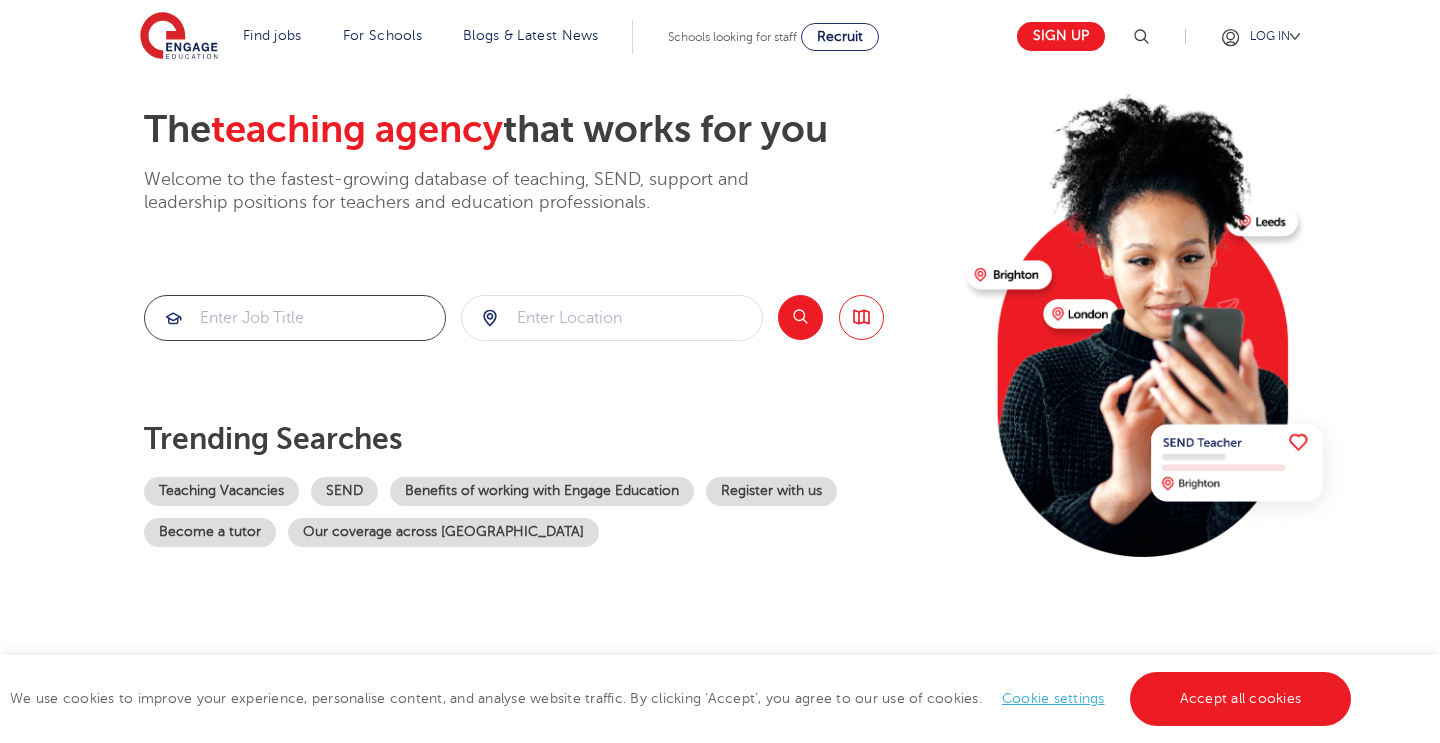 click at bounding box center (295, 318) 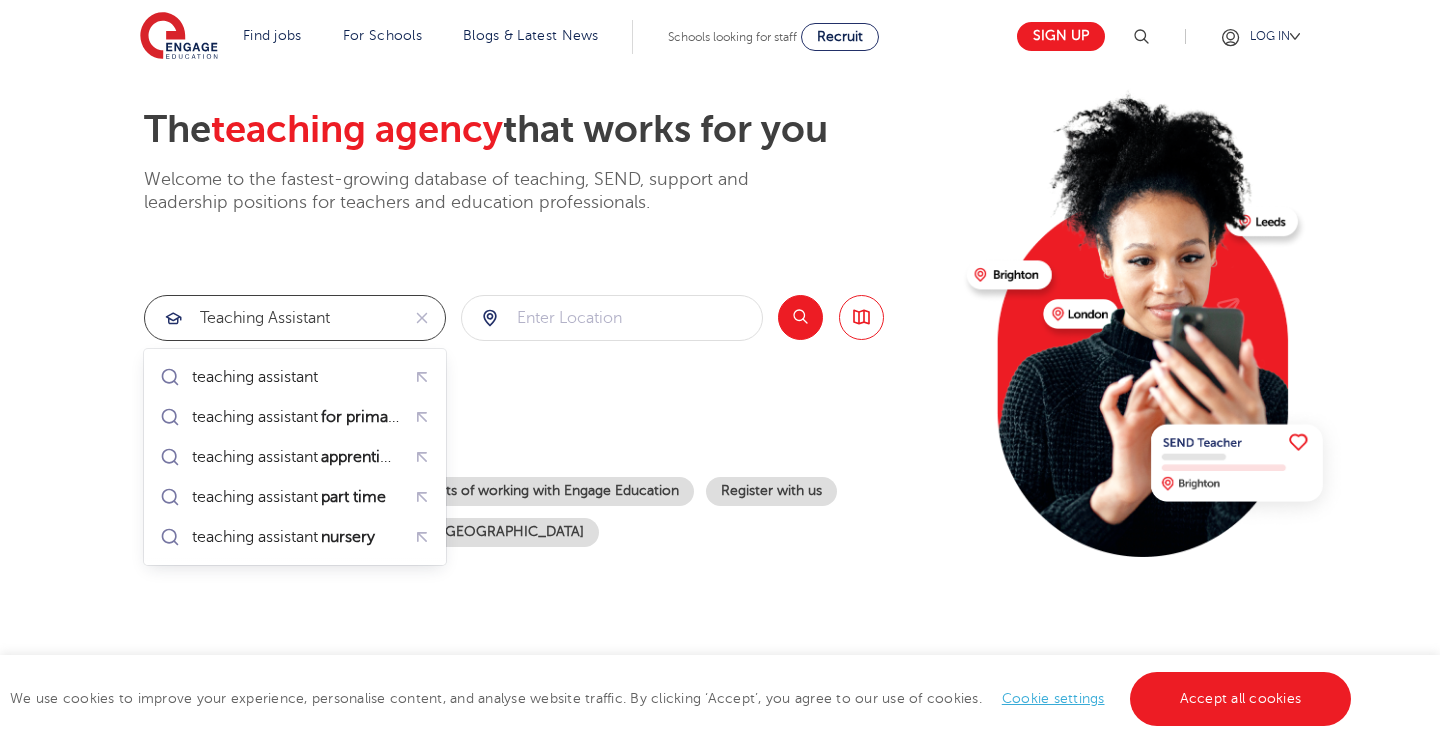 type on "teaching assistant" 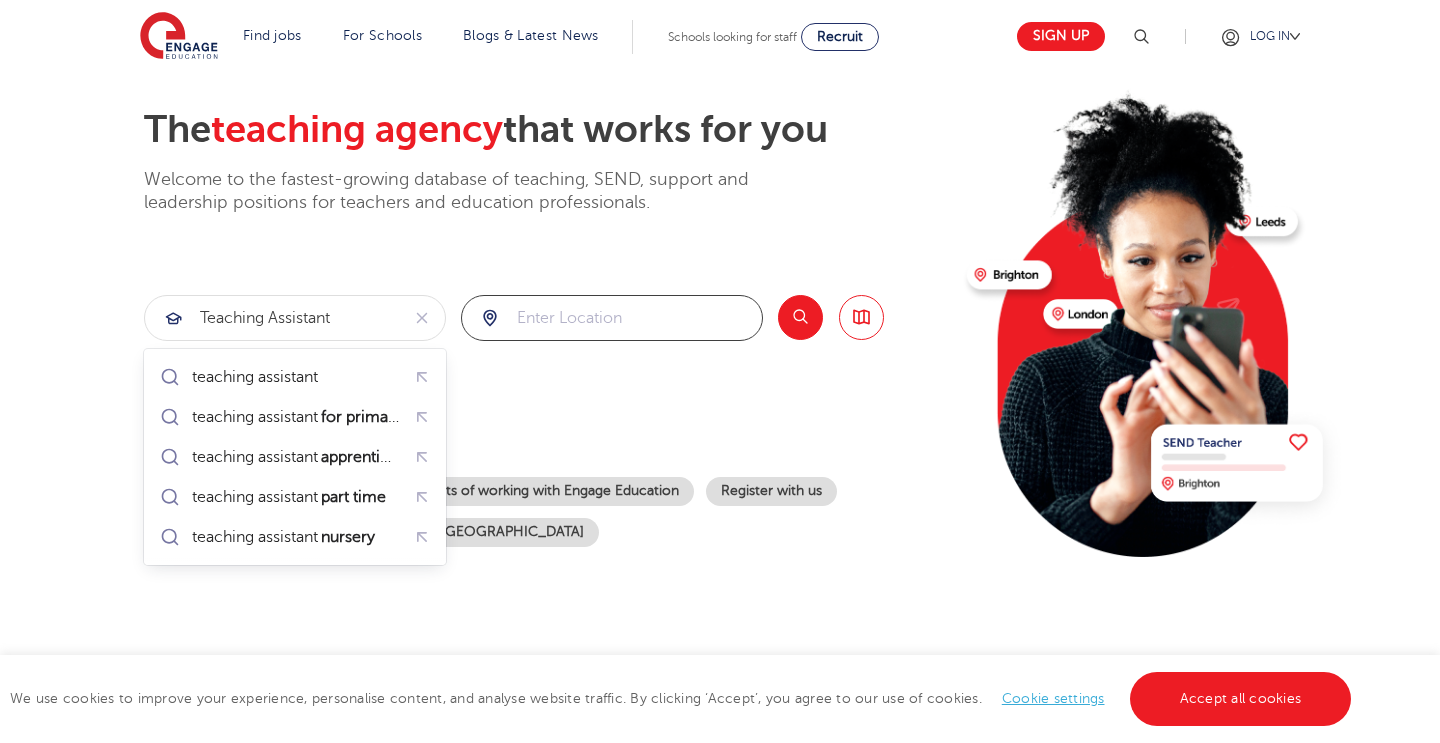 click at bounding box center (612, 318) 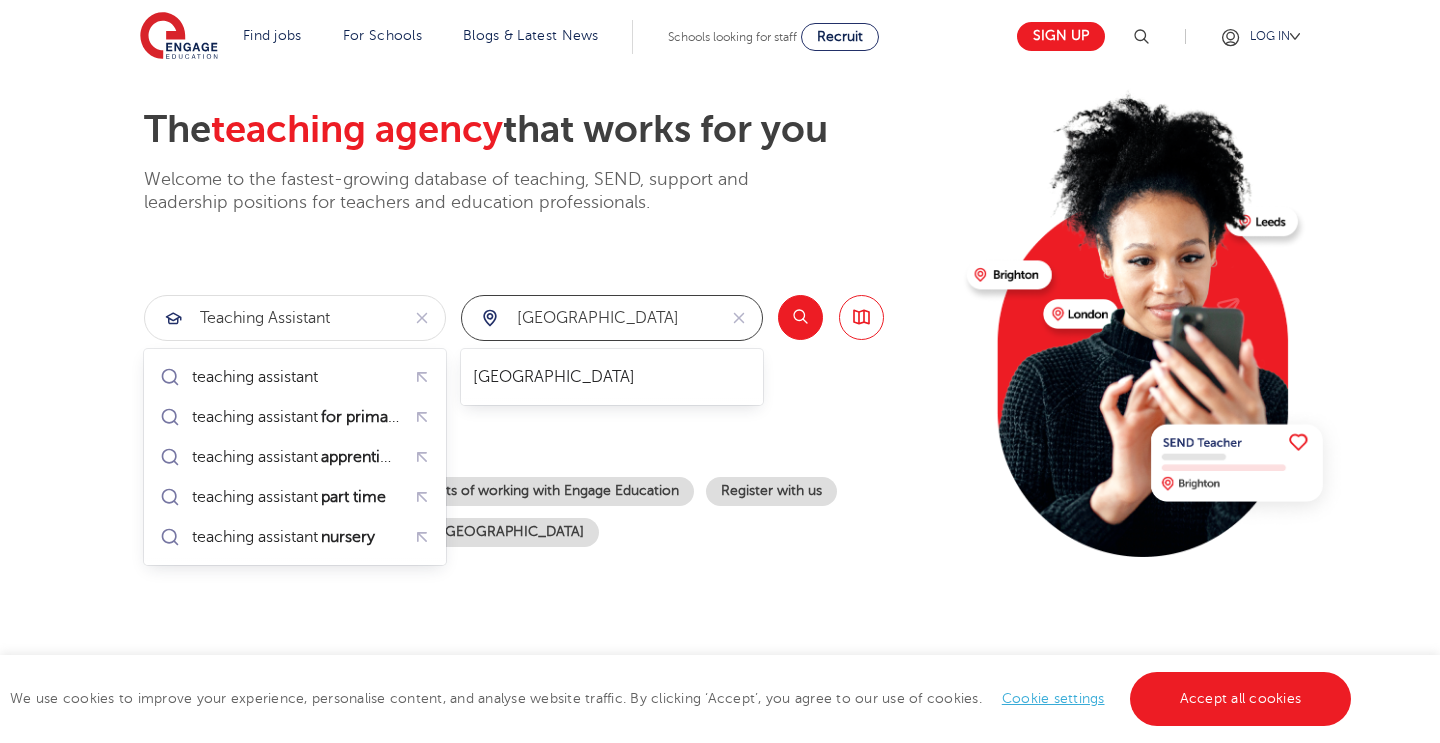 type on "[GEOGRAPHIC_DATA]" 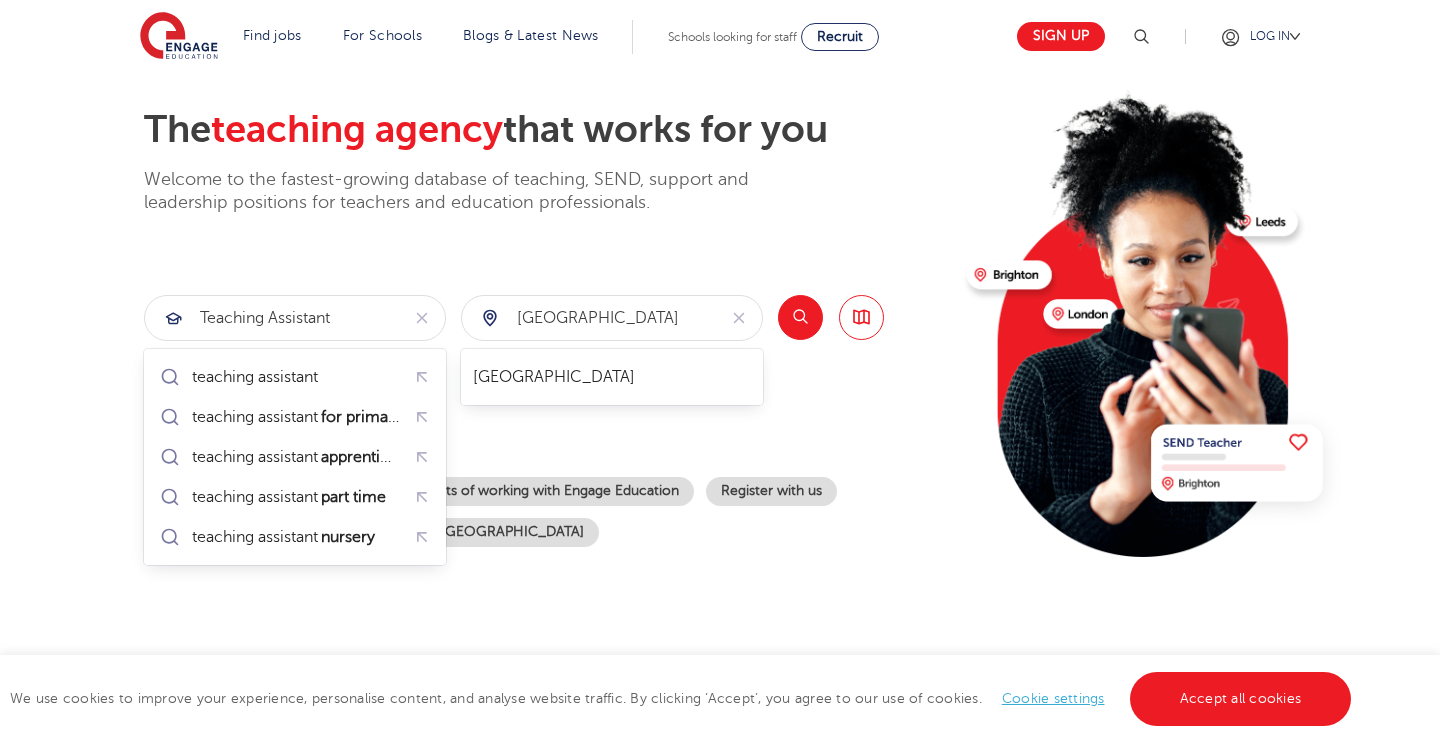click on "The  teaching agency  that works for you Welcome to the fastest-growing database of teaching, SEND, support and leadership positions for teachers and education professionals.
teaching assistant
london
Search
Browse all Jobs Trending searches
Teaching Vacancies SEND Benefits of working with Engage Education Register with us  Become a tutor  Our coverage across England" at bounding box center [547, 349] 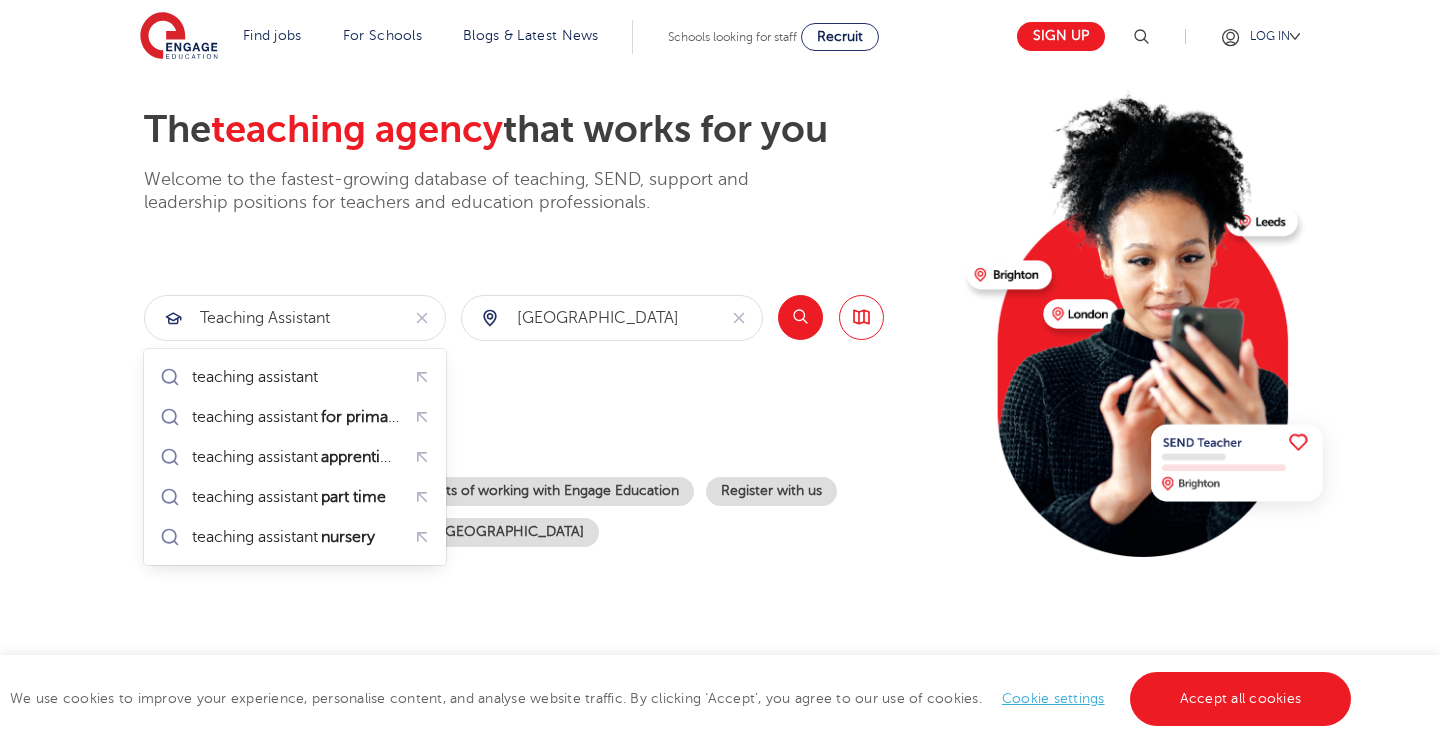 click on "The  teaching agency  that works for you Welcome to the fastest-growing database of teaching, SEND, support and leadership positions for teachers and education professionals.
teaching assistant
london
Search
Browse all Jobs Trending searches
Teaching Vacancies SEND Benefits of working with Engage Education Register with us  Become a tutor  Our coverage across England" at bounding box center (547, 349) 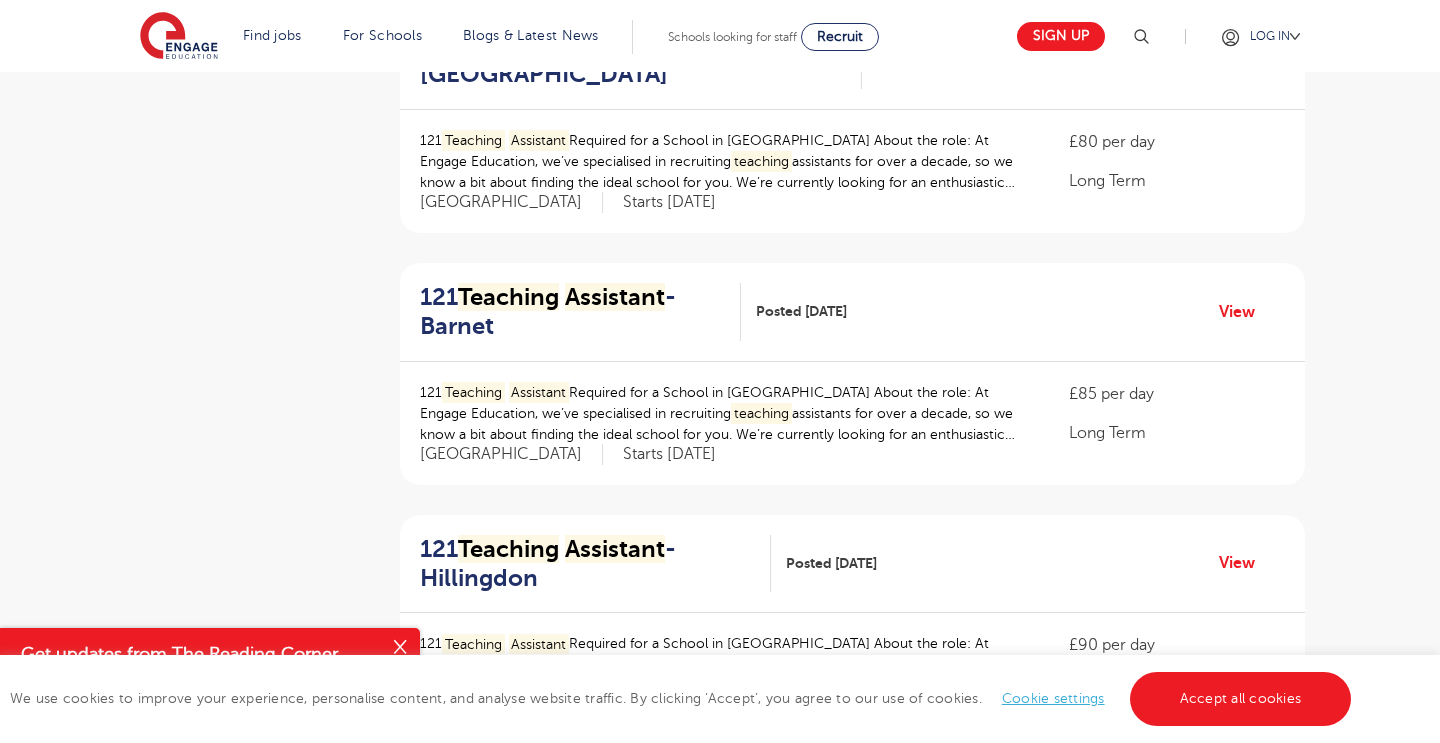 scroll, scrollTop: 1779, scrollLeft: 0, axis: vertical 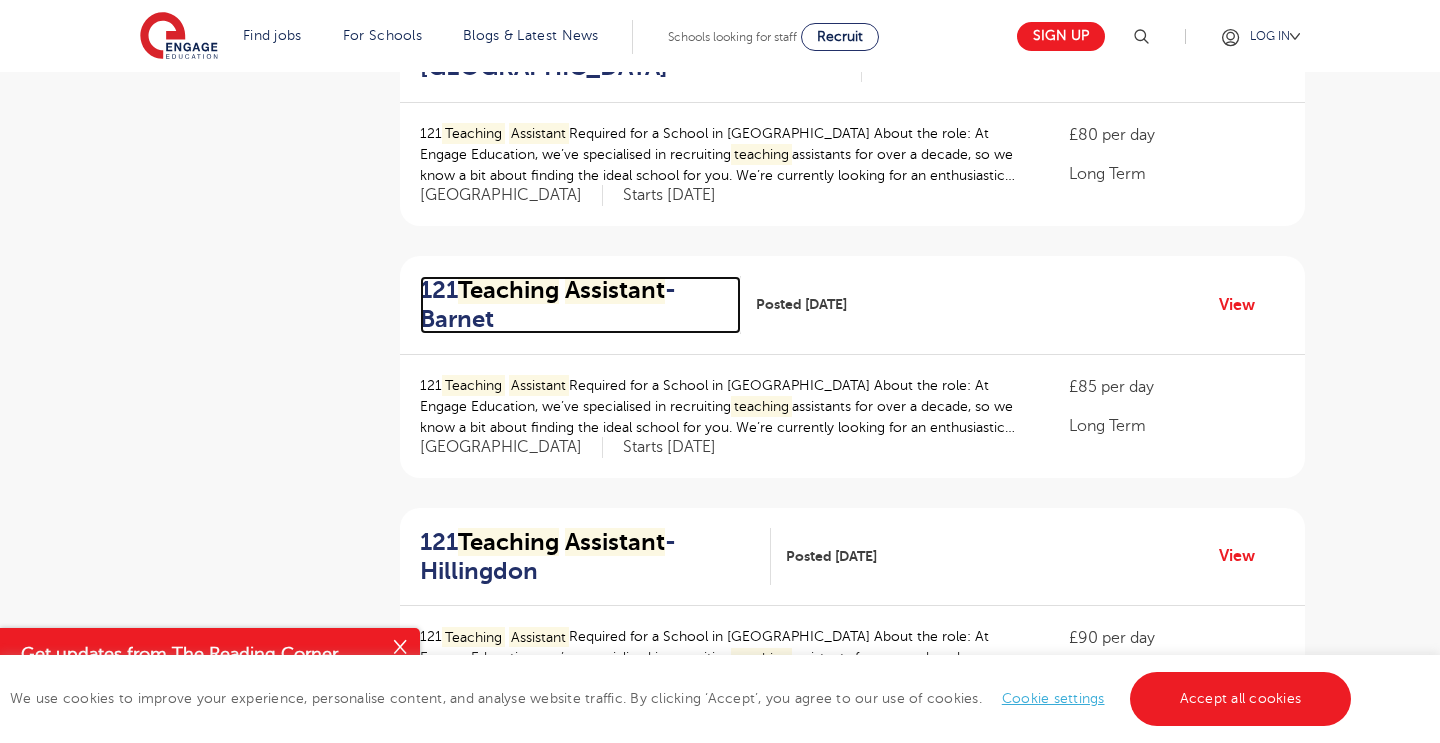 click on "Teaching" at bounding box center [508, 290] 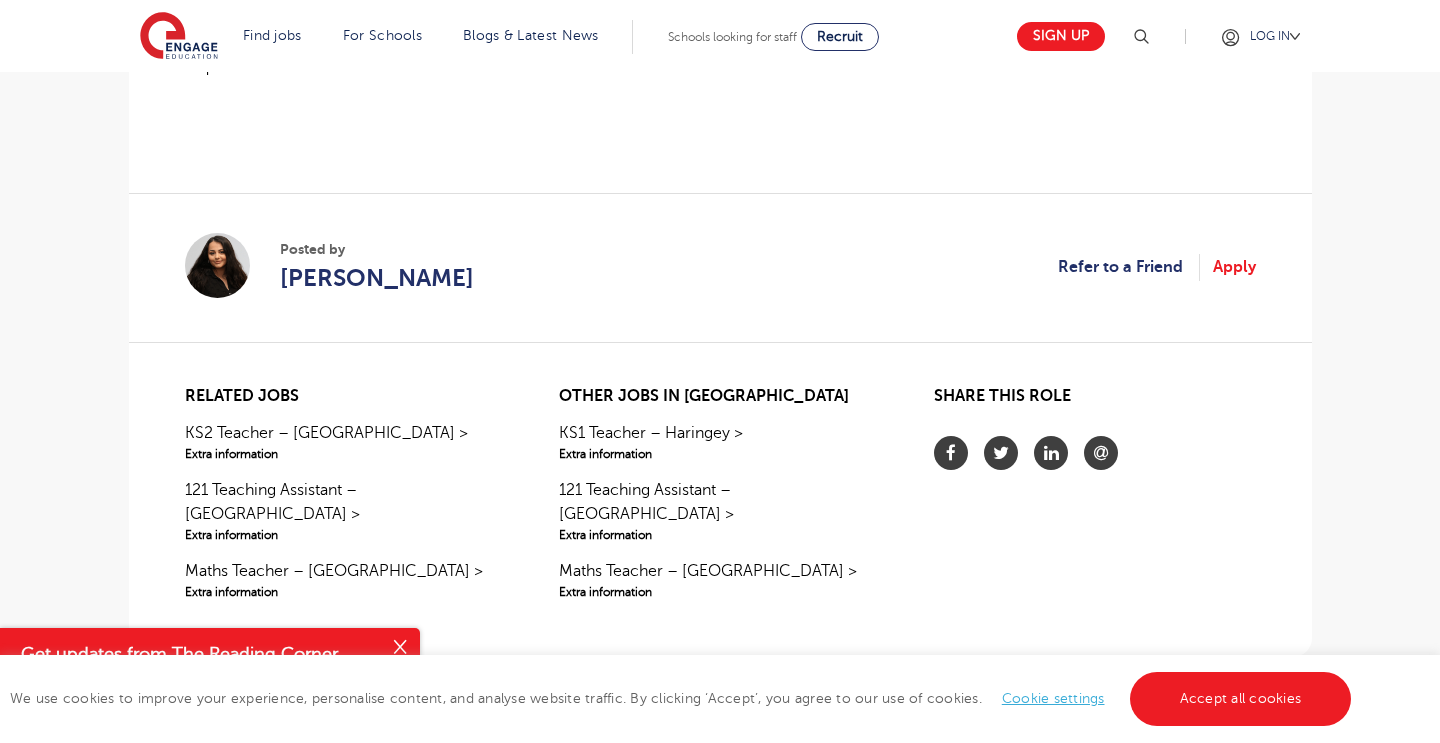 scroll, scrollTop: 1629, scrollLeft: 0, axis: vertical 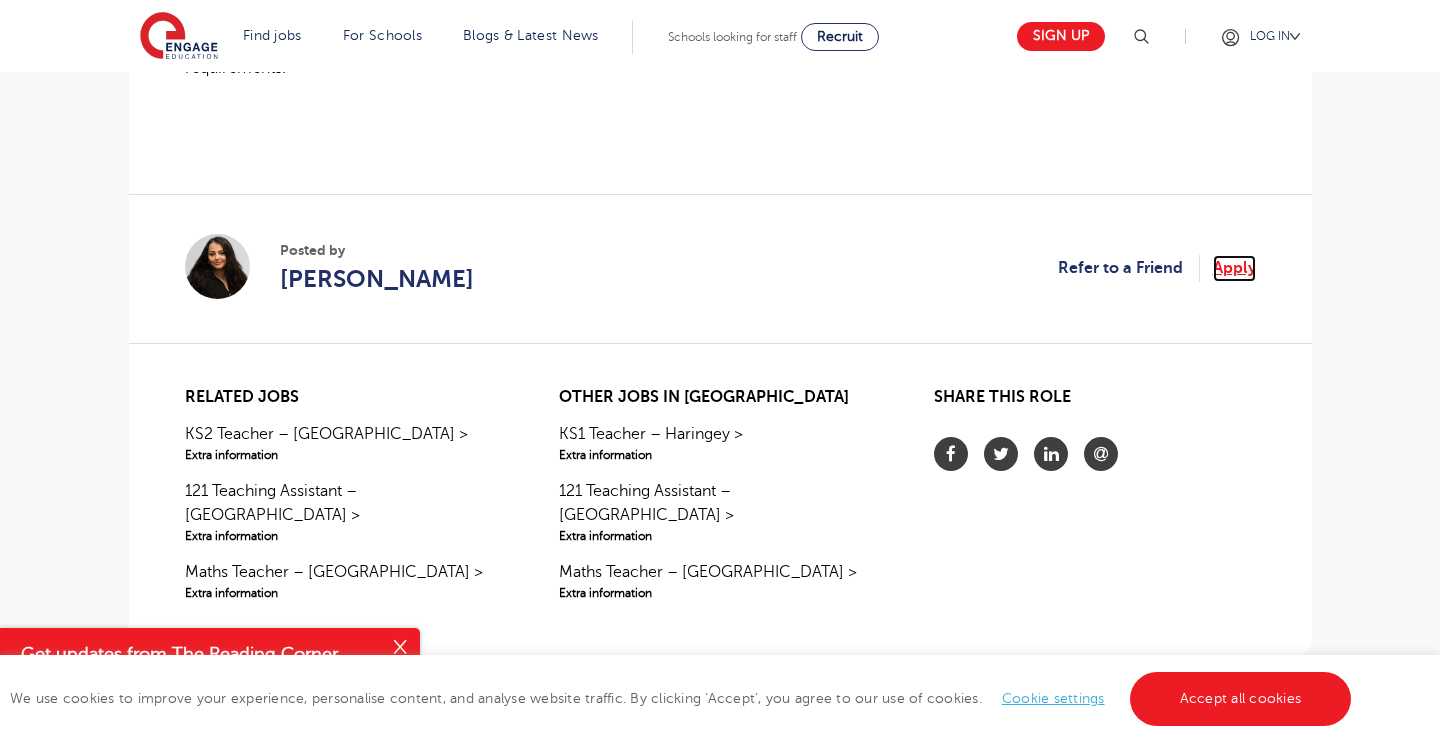 click on "Apply" at bounding box center (1234, 268) 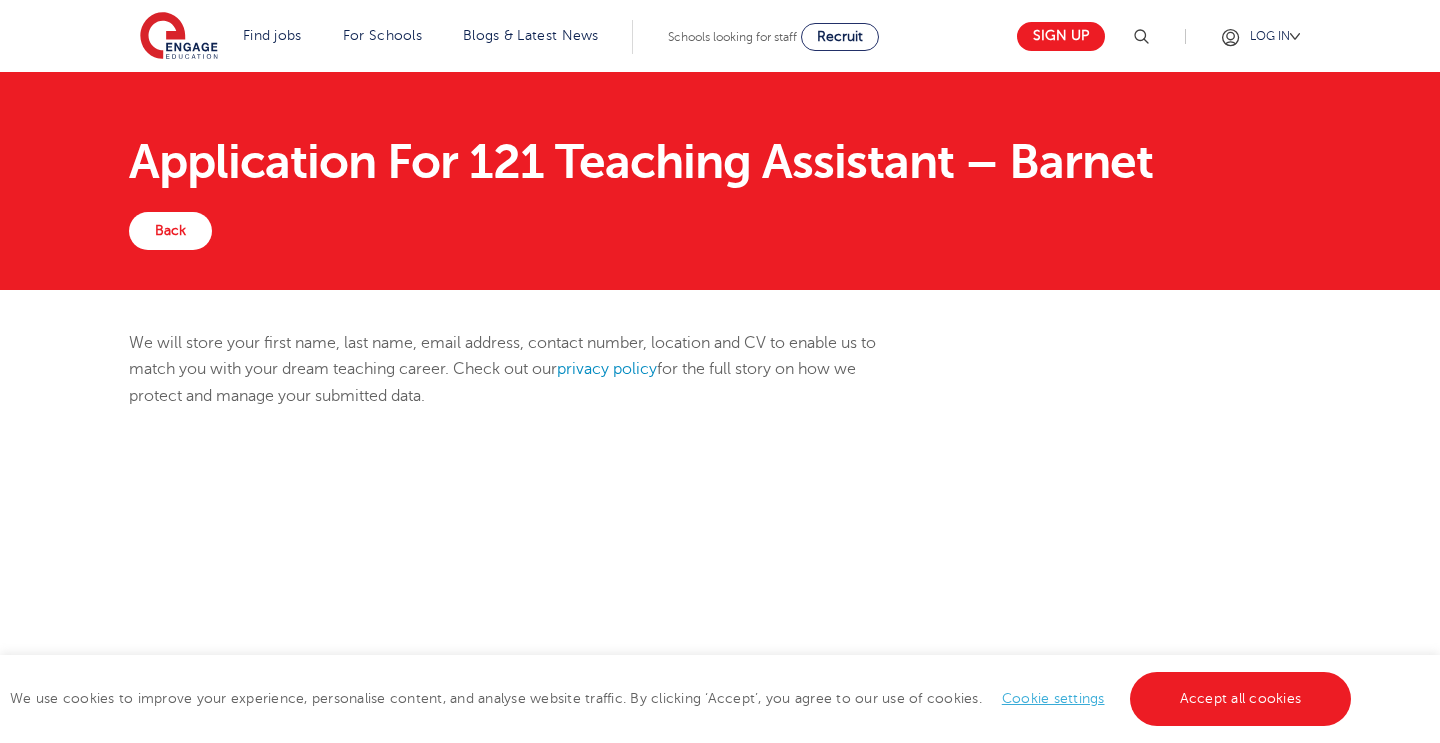 scroll, scrollTop: 0, scrollLeft: 0, axis: both 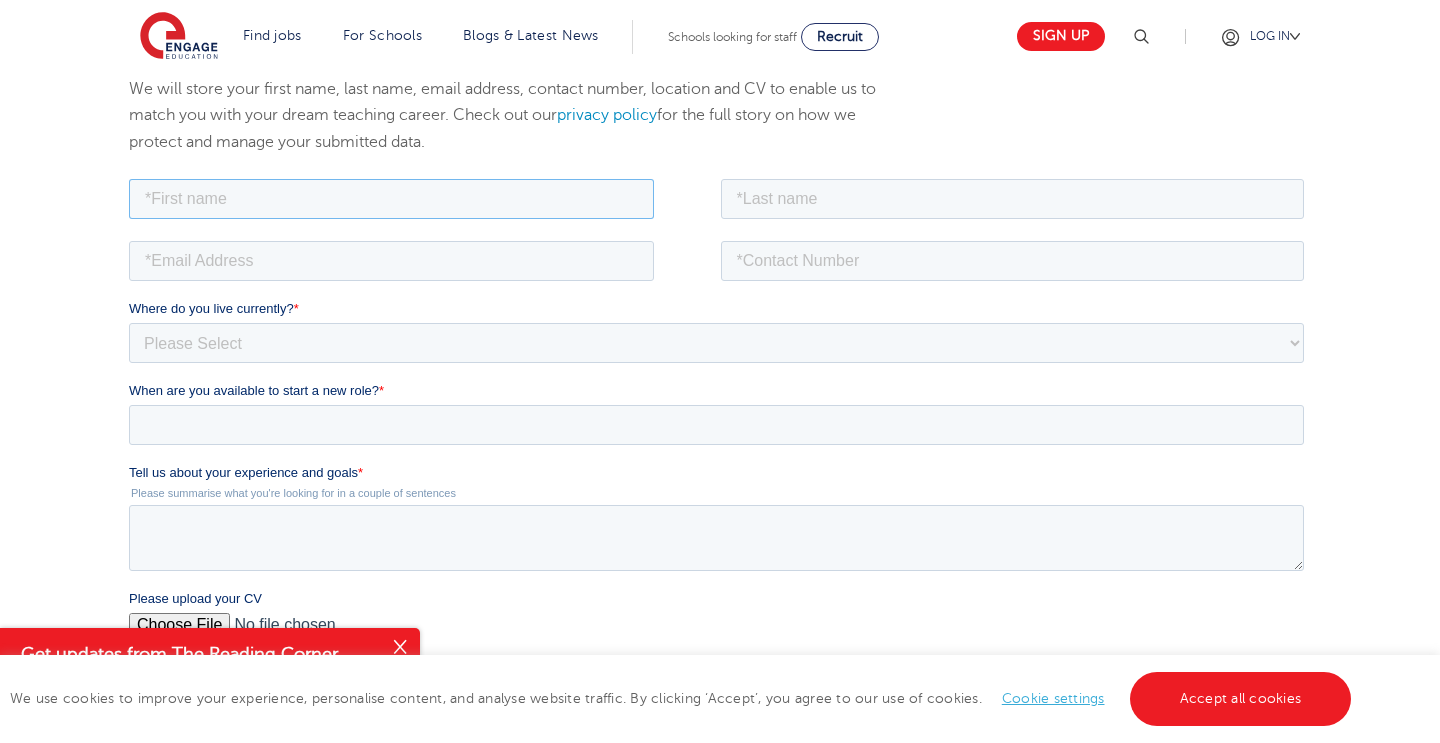 click at bounding box center (390, 198) 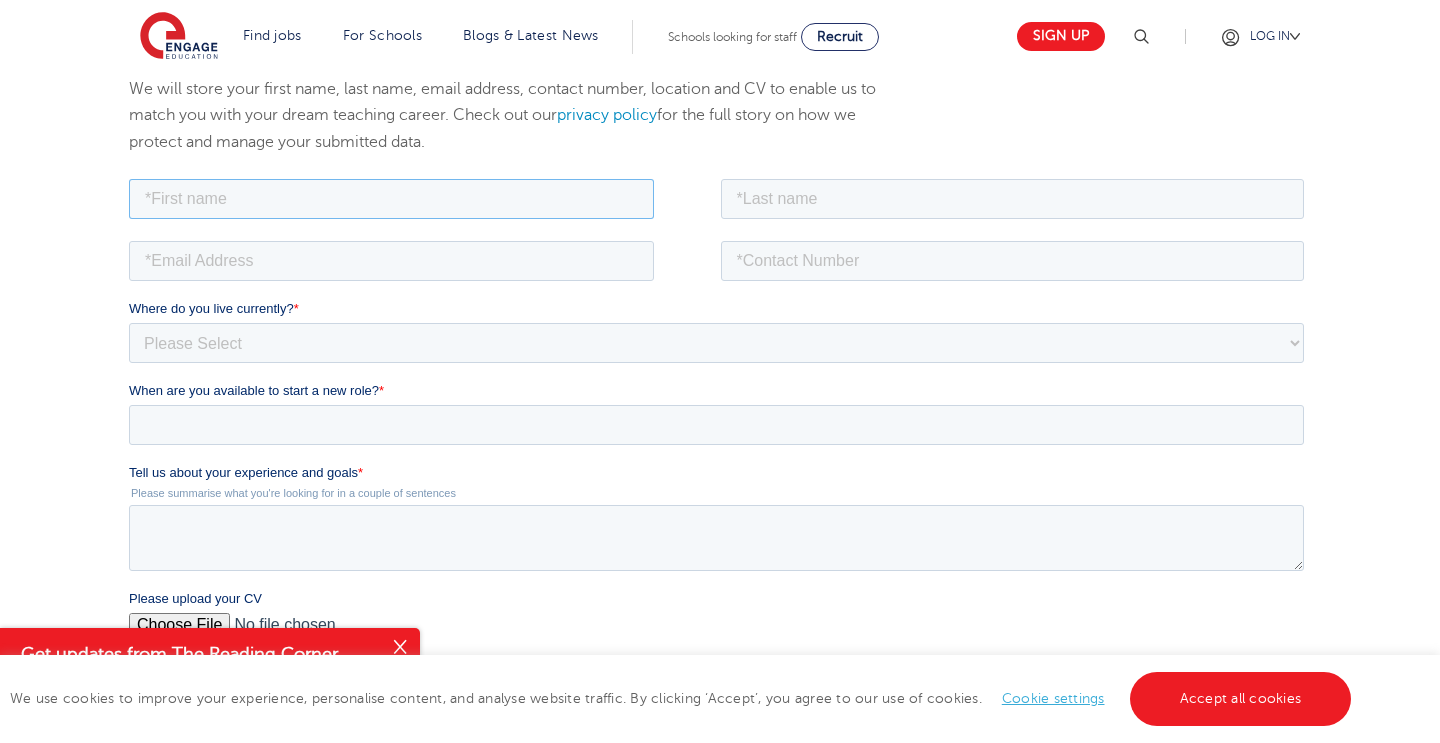 type on "Nuray" 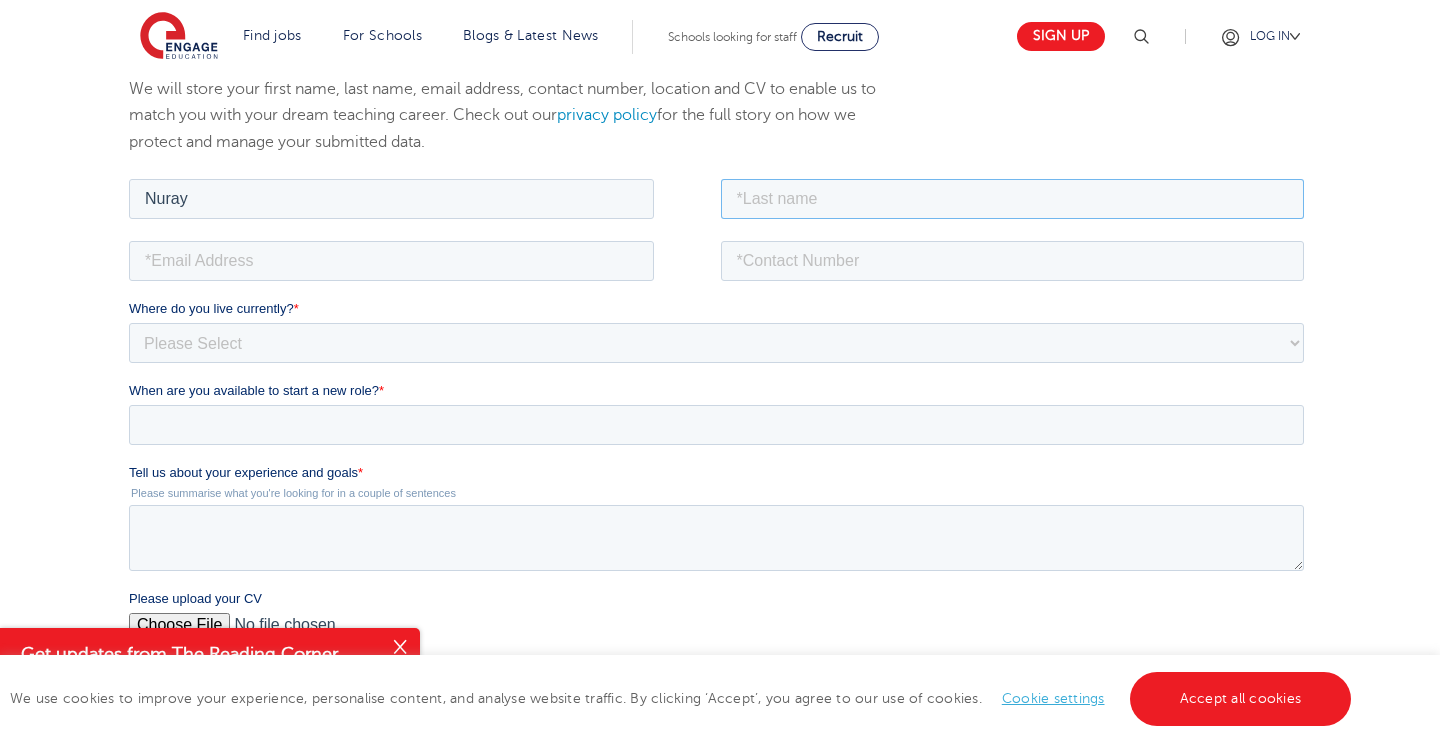 type on "Dilek" 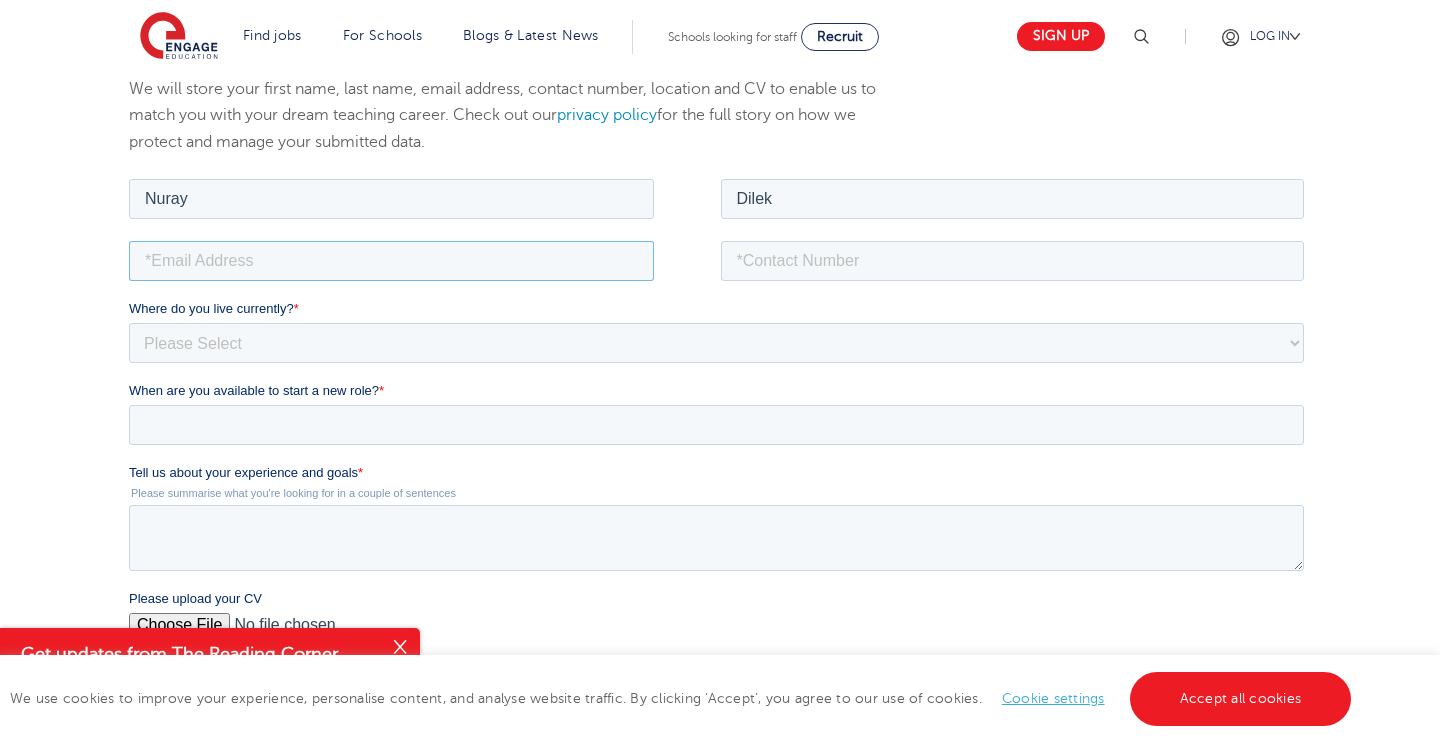 type on "nuraydilek966@gmail.com" 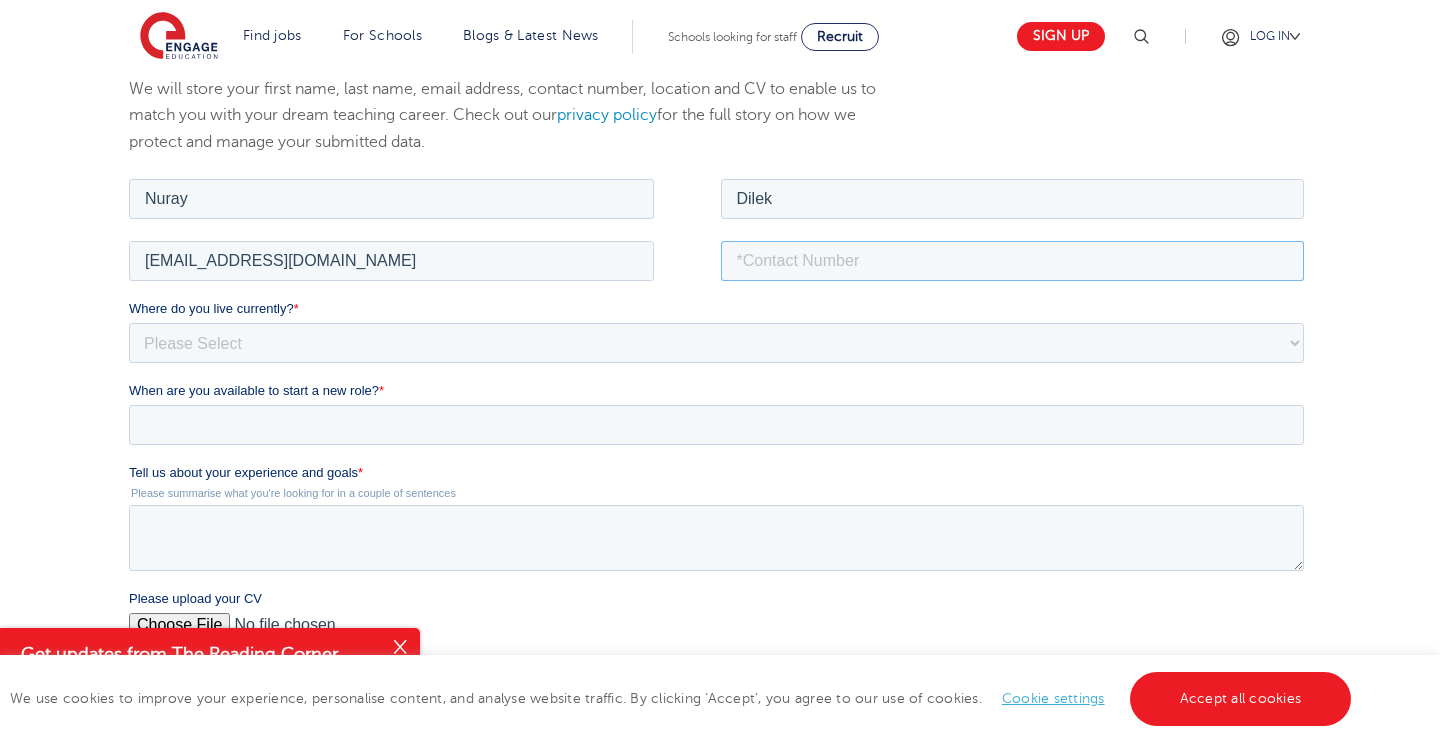 type on "07935378194" 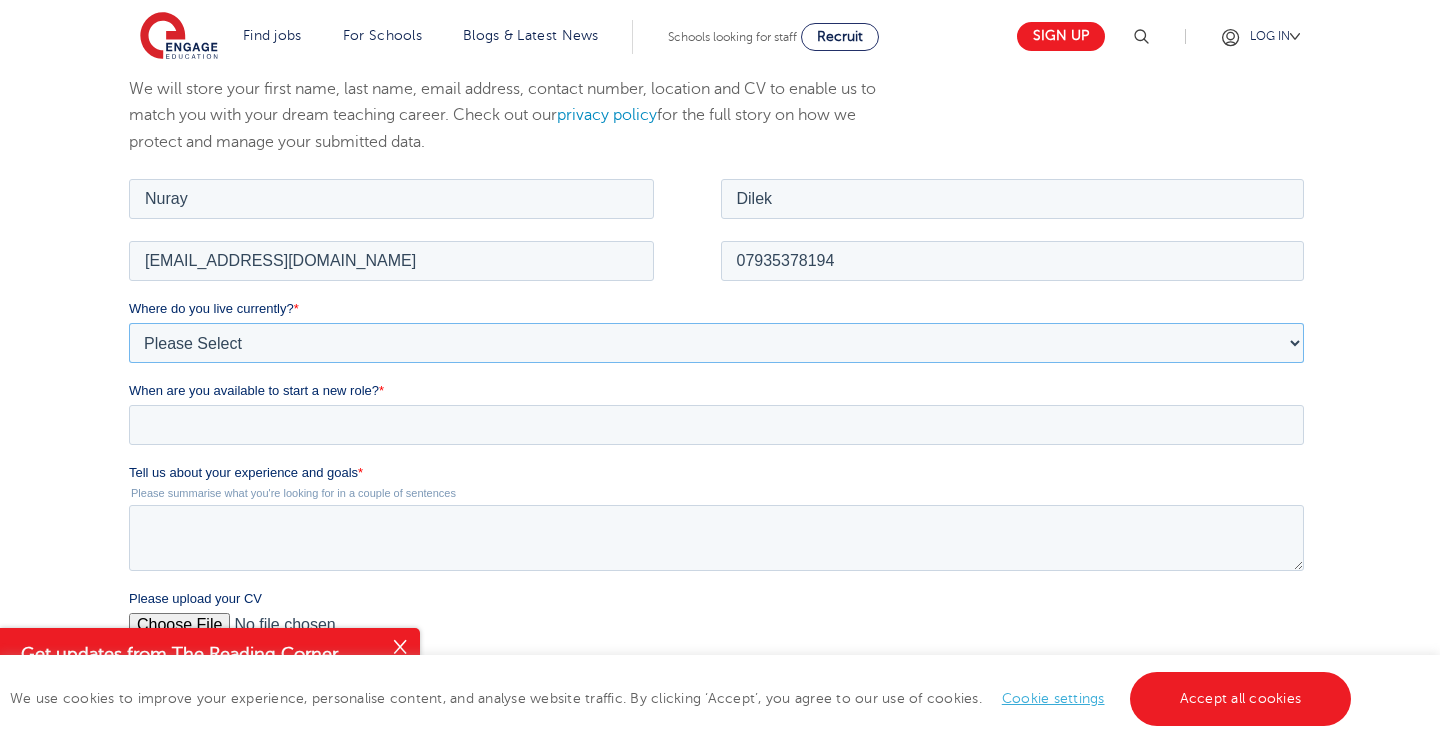 click on "Please Select UK Canada Ireland Australia New Zealand Europe USA South Africa Jamaica Africa Asia Middle East South America Caribbean" at bounding box center (715, 342) 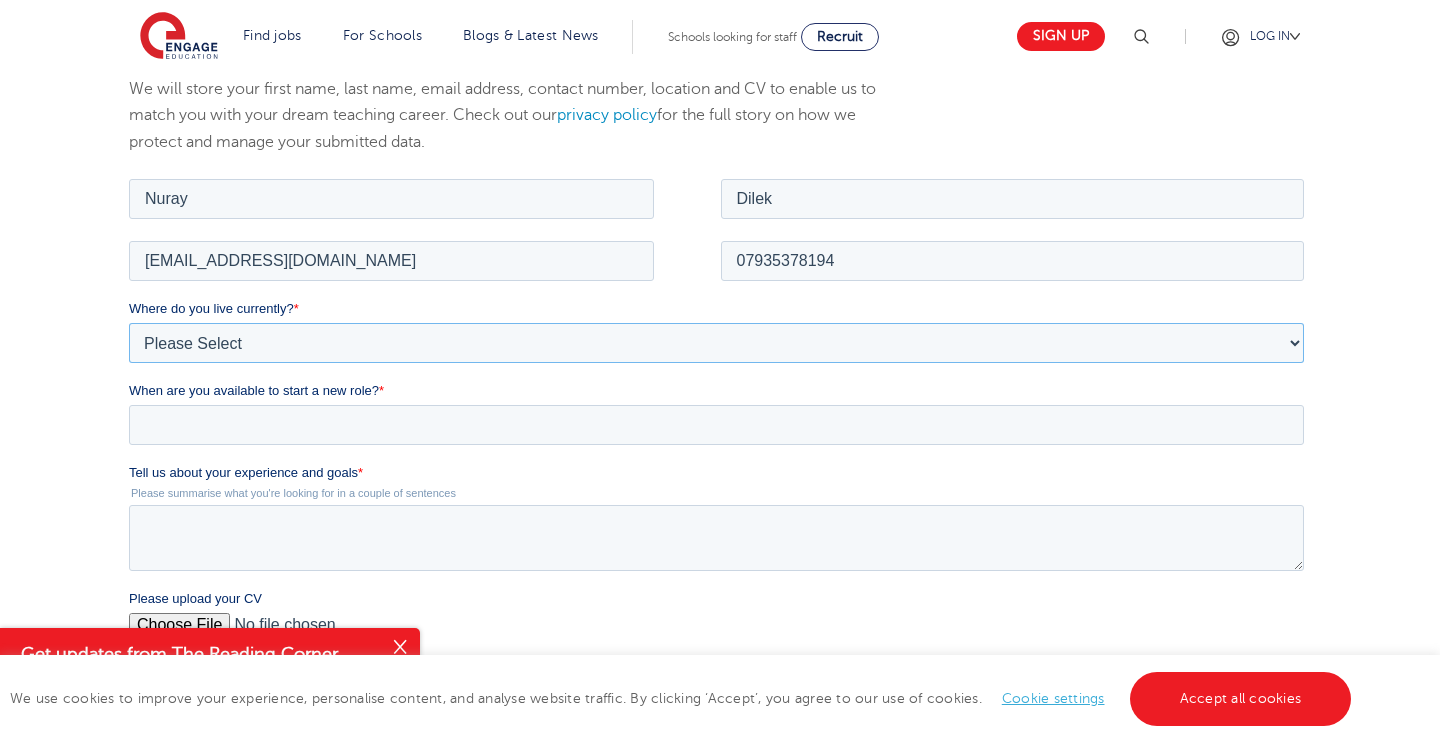 select on "UK" 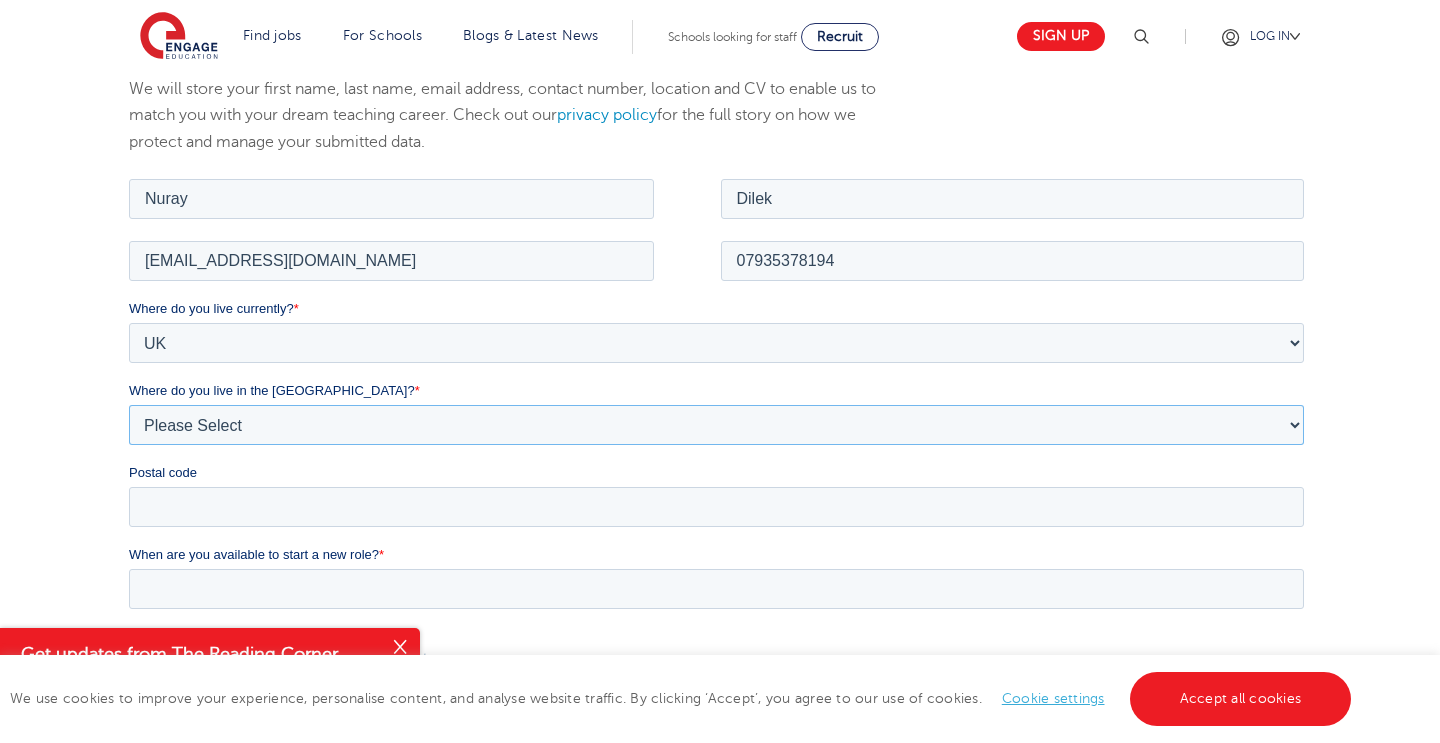 click on "Please Select Overseas Barnsley Bedfordshire Berkshire Bournemouth Bracknell Forest Bradford Brighton and Hove Bristol Buckinghamshire Calderdale Cambridgeshire Cheshire City of London City of Plymouth Cornwall County Durham Cumbria Derbyshire Devon Doncaster Dorset Durham Durham and North Yorkshire East Riding of Yorkshire East Sussex Essex Gloucestershire Hampshire Herefordshire Hertfordshire Hull Isle of Wight Kent Kirklees Lancashire Leeds Leicestershire Lincolnshire London Luton Luton South Luton Town Centre Manchester Medway Merseyside Milton Keynes Norfolk Northamptonshire North Somerset Northumberland North Yorkshire Nottinghamshire Oxfordshire Peterborough Poole Portsmouth Reading Rotherham Rutland Sheffield Shropshire Slough Somerset Southampton Southend On Sea South Yorkshire Staffordshire Suffolk Surrey Thurrock Torbay Tyne and Wear Wakefield Warwickshire West Berkshire West Midlands West Sussex West Yorkshire Wiltshire Windsor and Maidenhead Wokingham Worcestershire York" at bounding box center [715, 424] 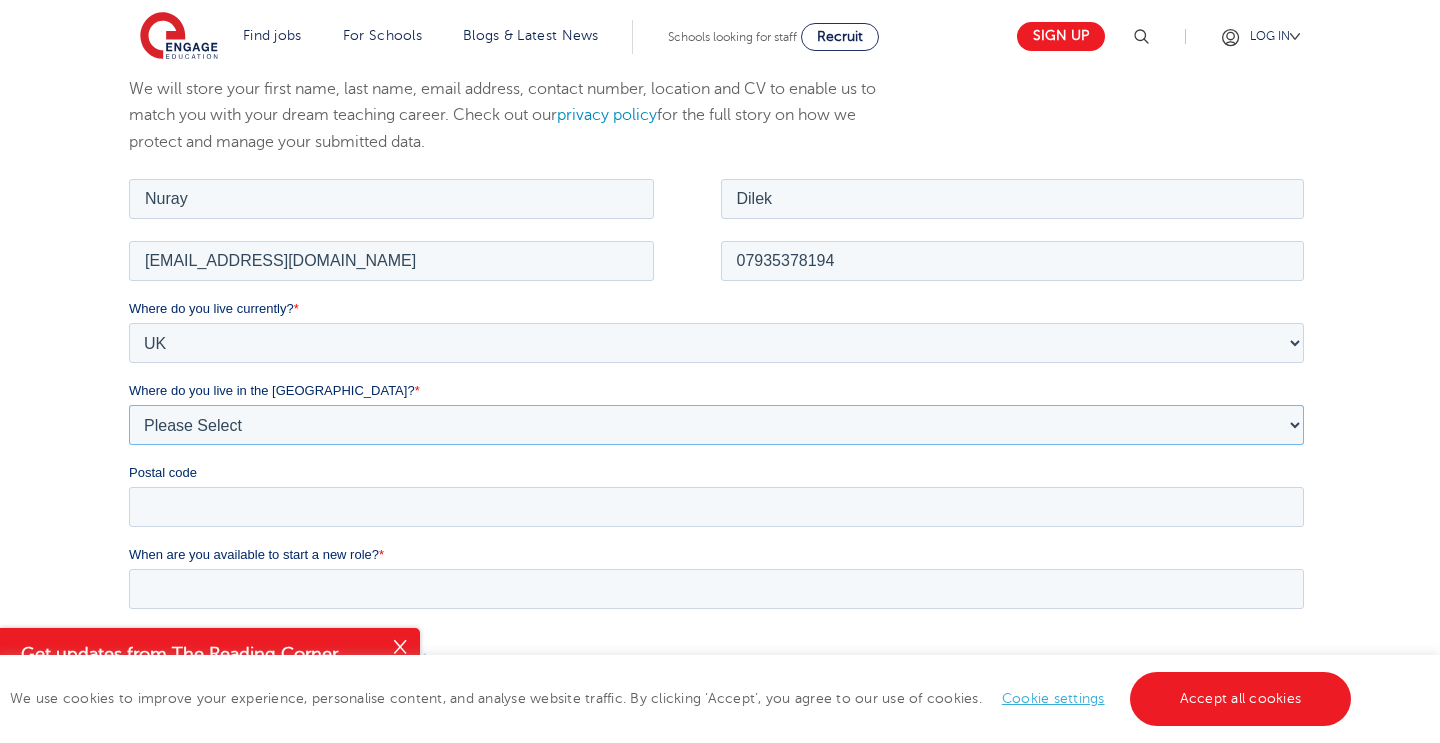 select on "London" 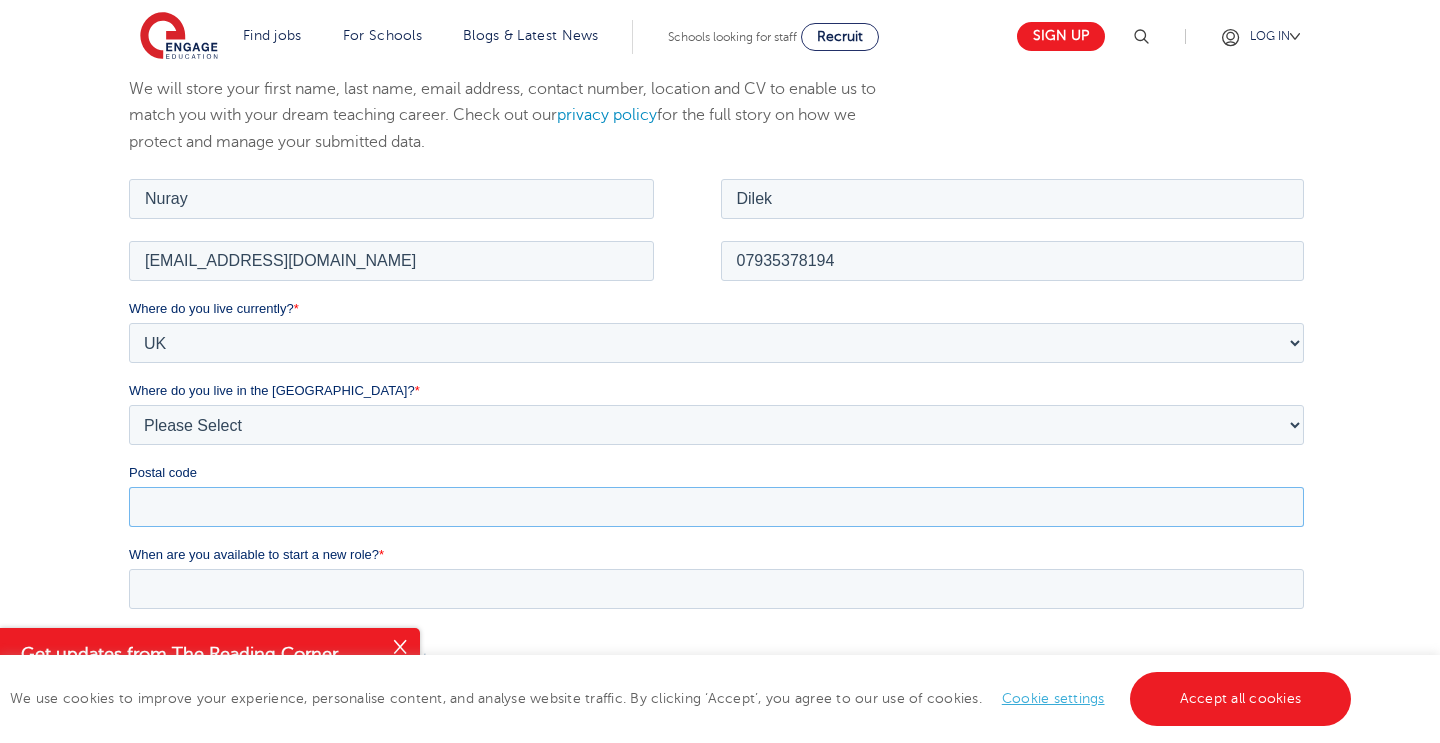 click on "Postal code" at bounding box center (715, 506) 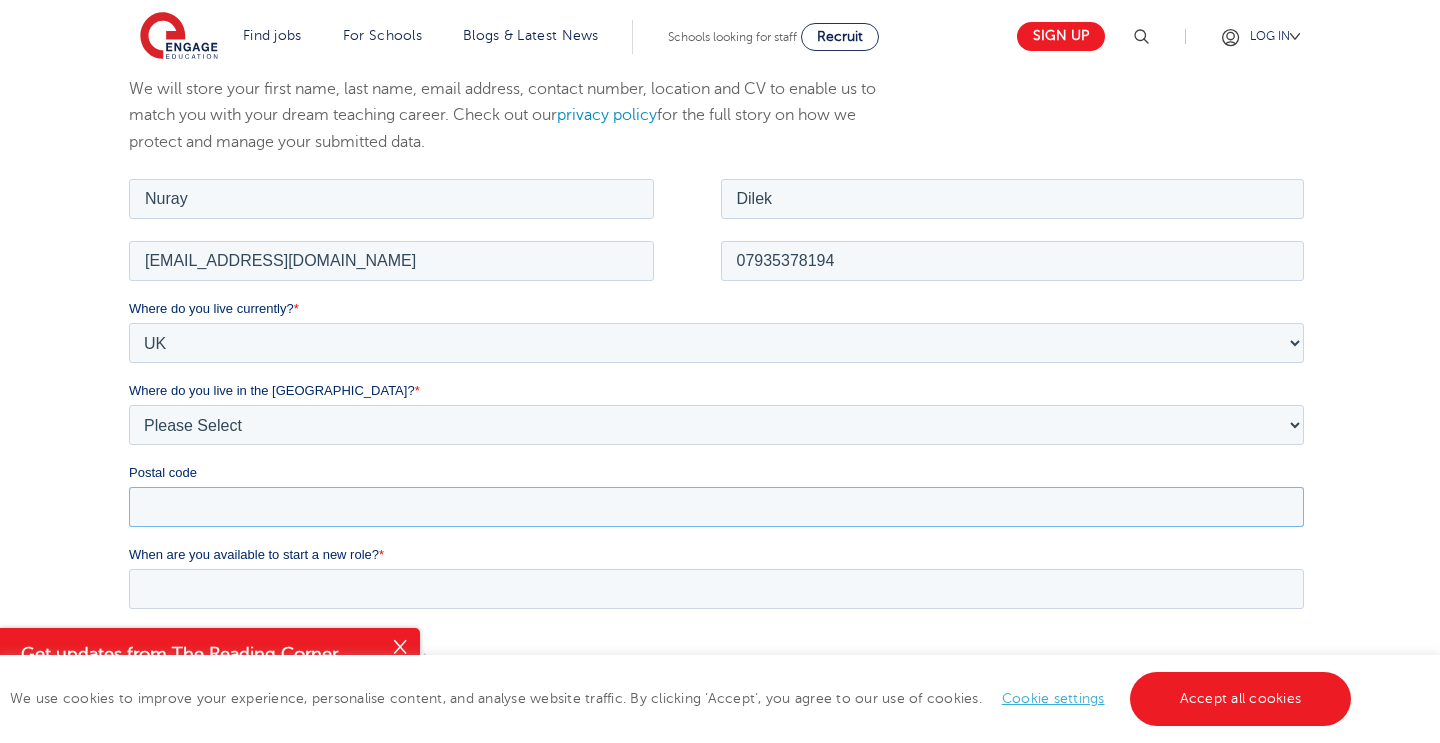 type on "EN4 8DF" 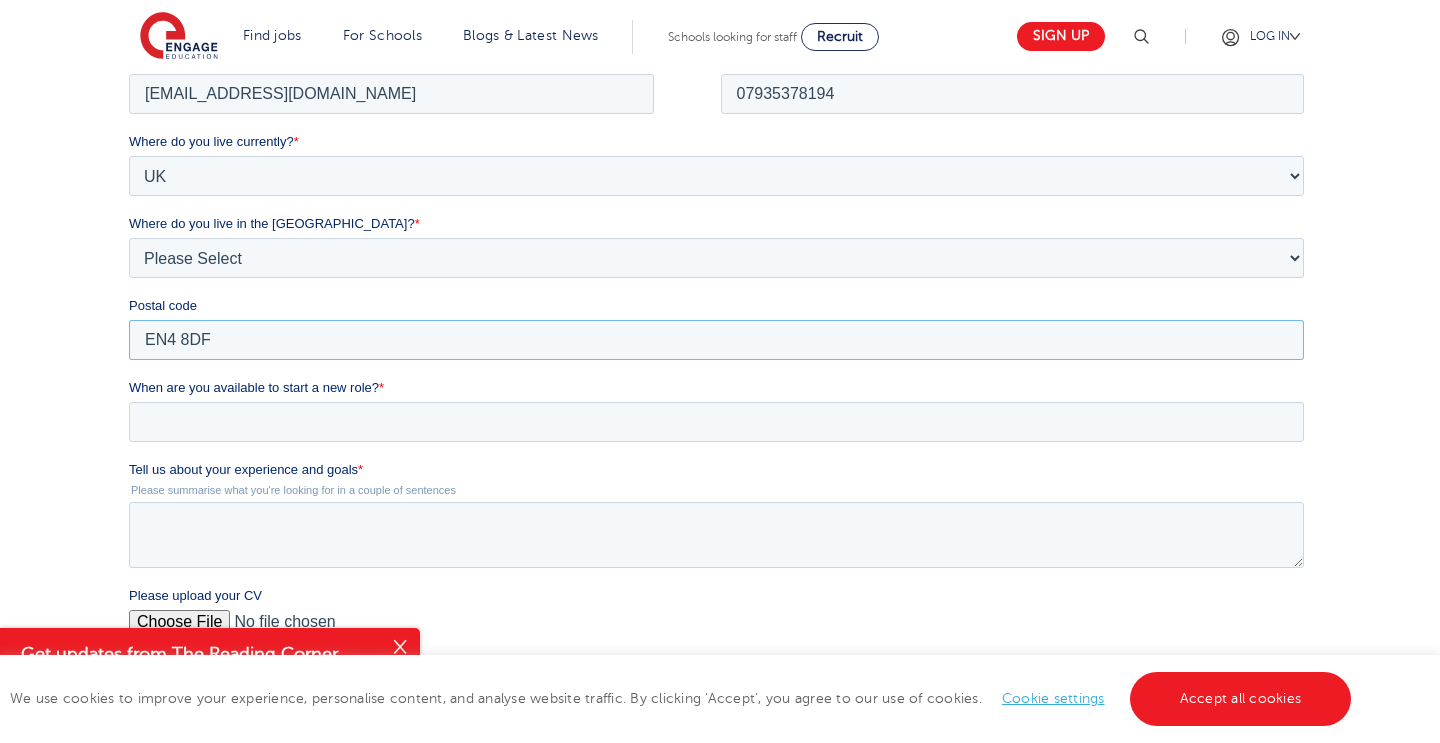 scroll, scrollTop: 424, scrollLeft: 0, axis: vertical 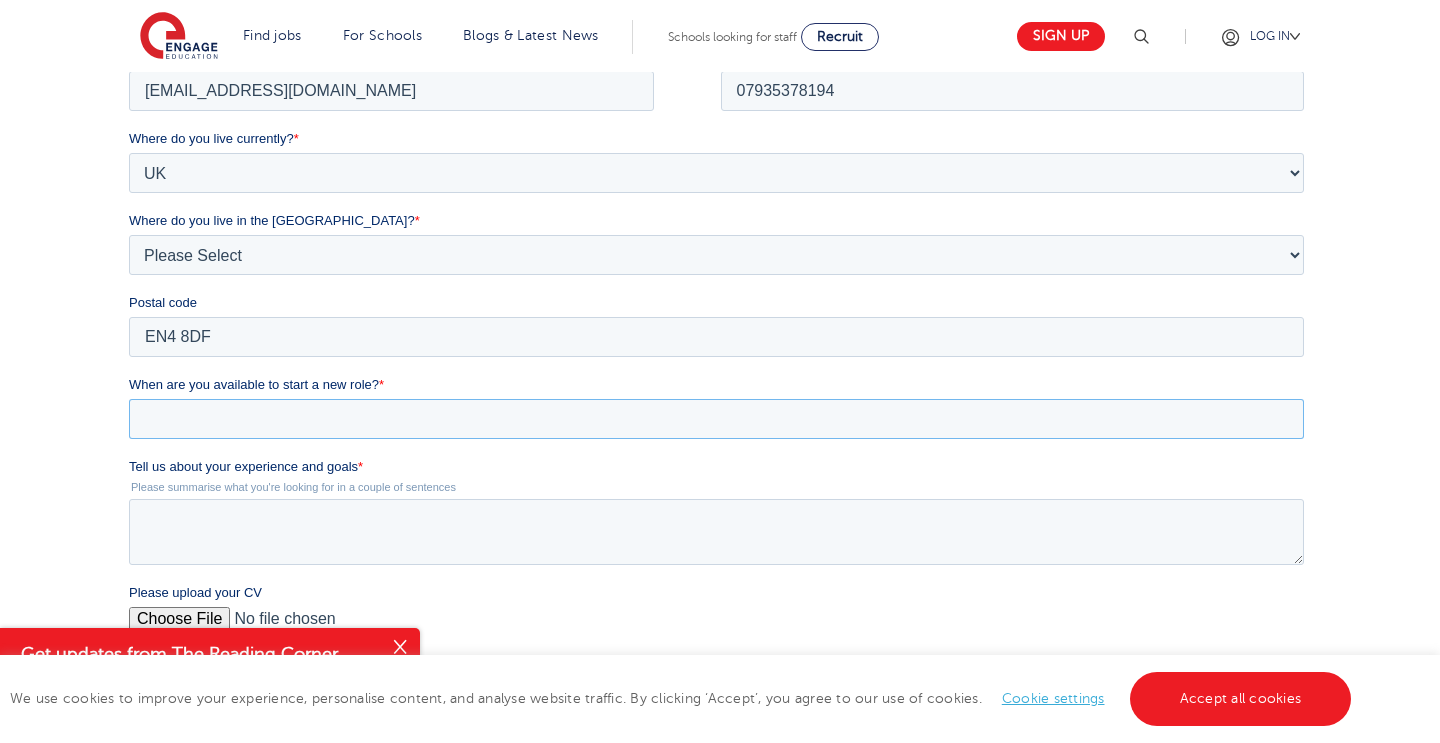 click on "When are you available to start a new role? *" at bounding box center (715, 418) 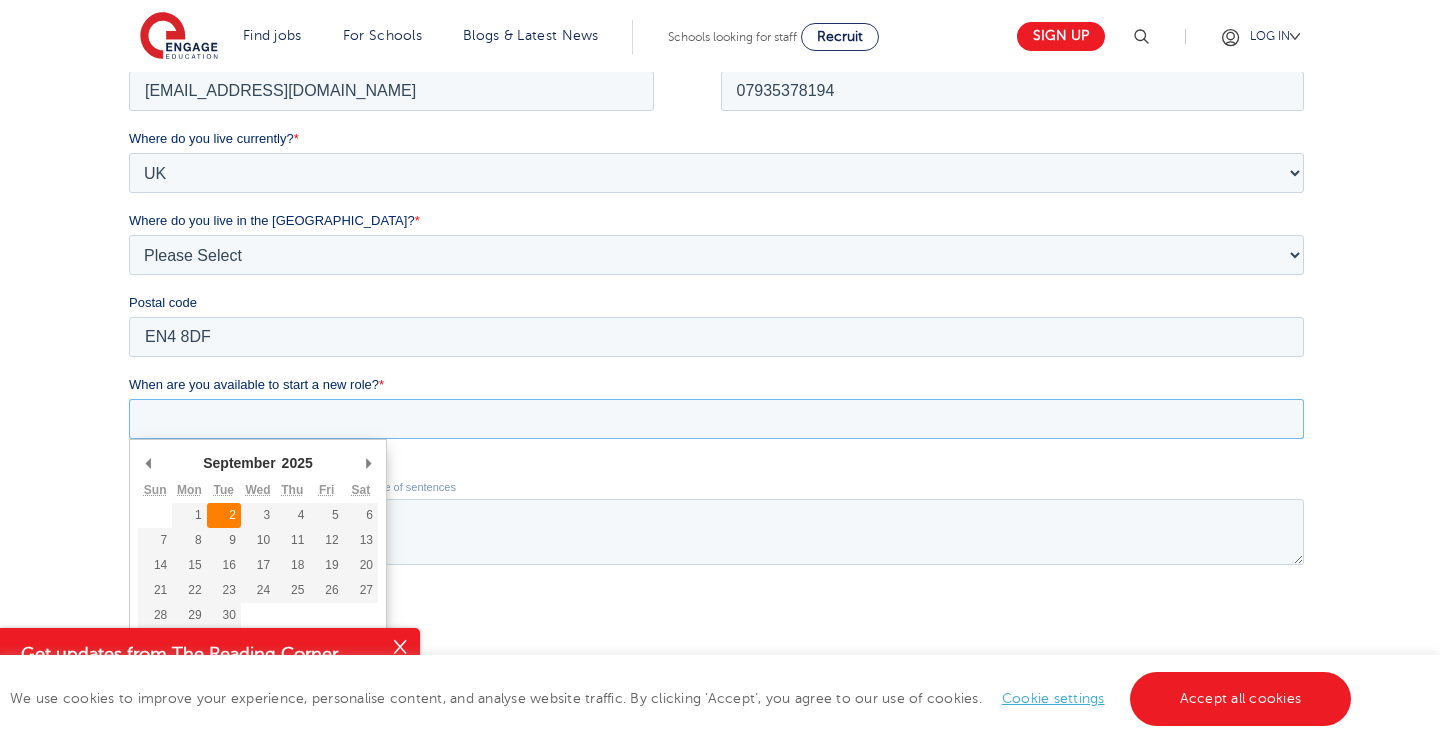 type on "2025-09-02" 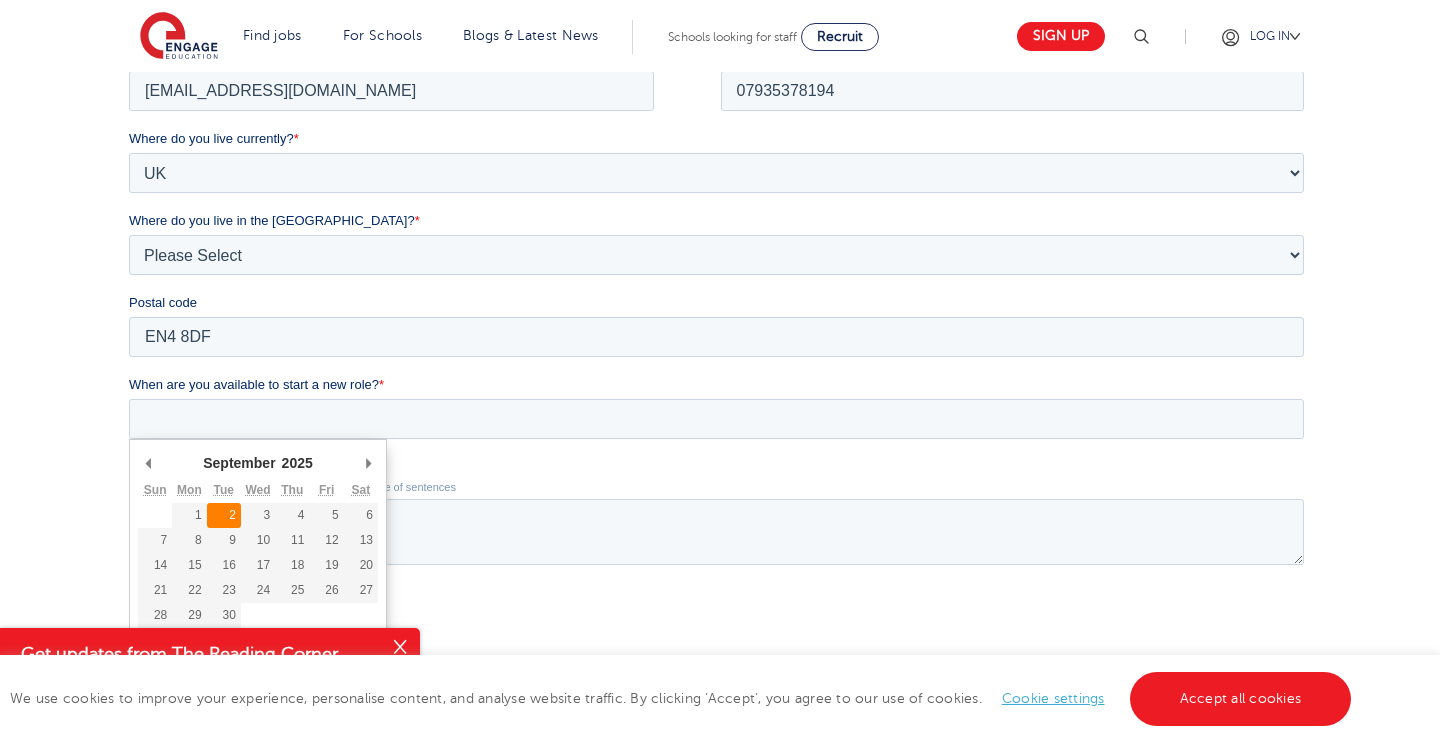 type on "2025/09/02" 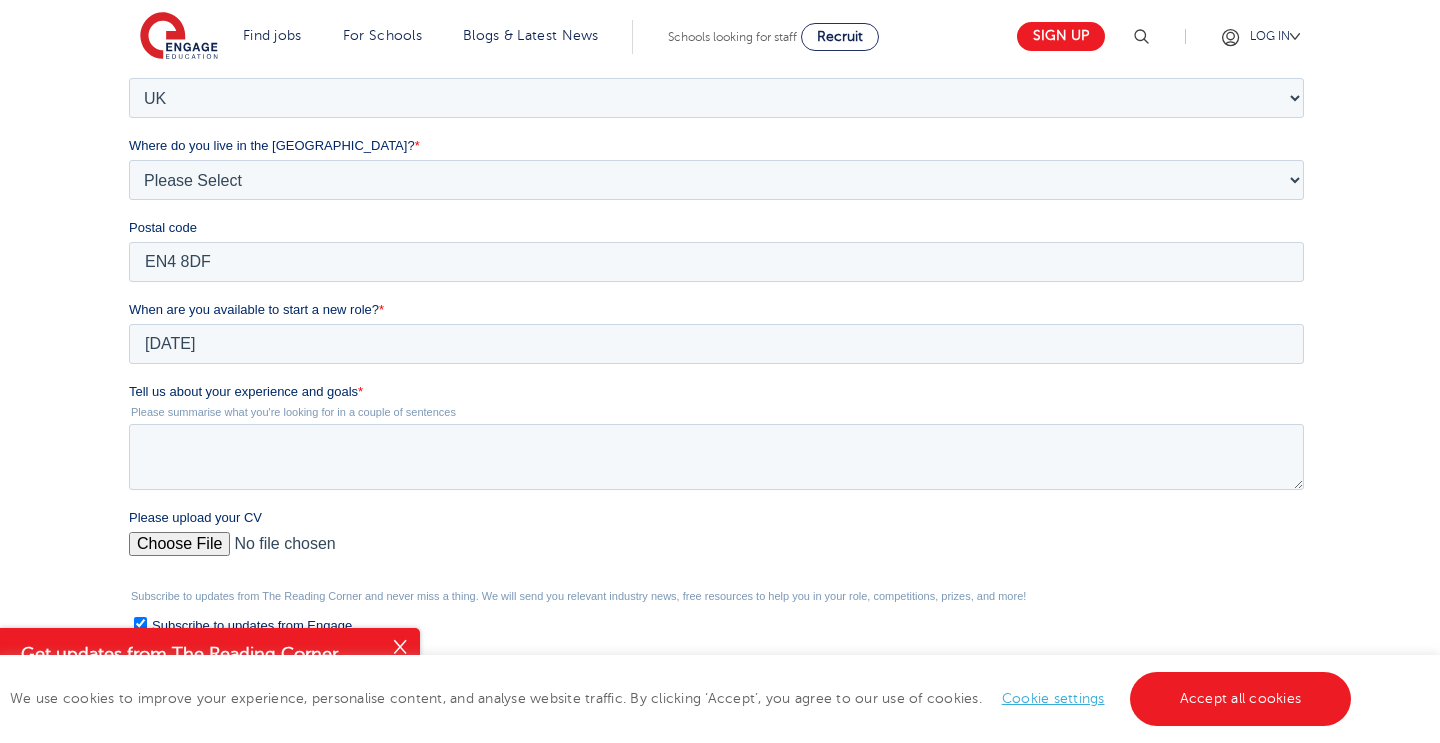 scroll, scrollTop: 498, scrollLeft: 0, axis: vertical 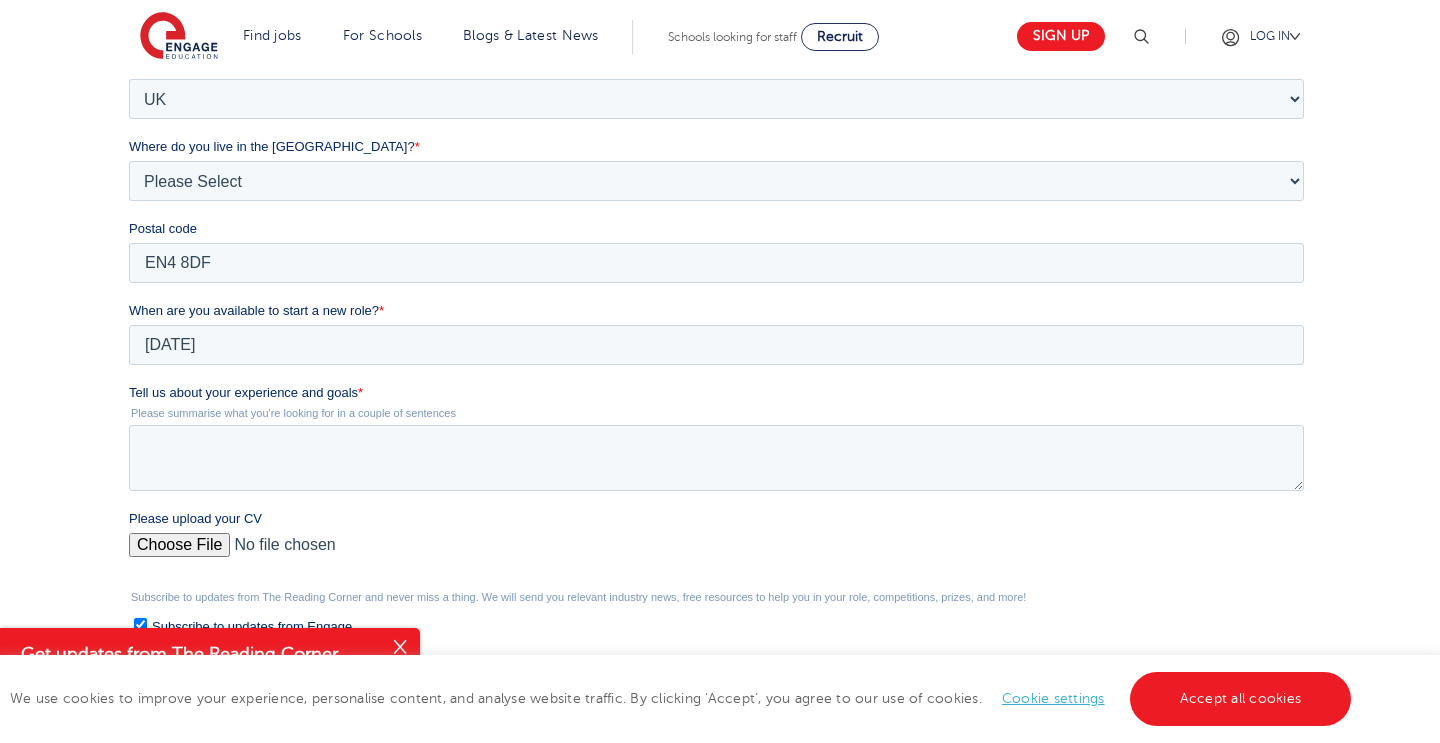 click on "Please upload your CV" at bounding box center [715, 553] 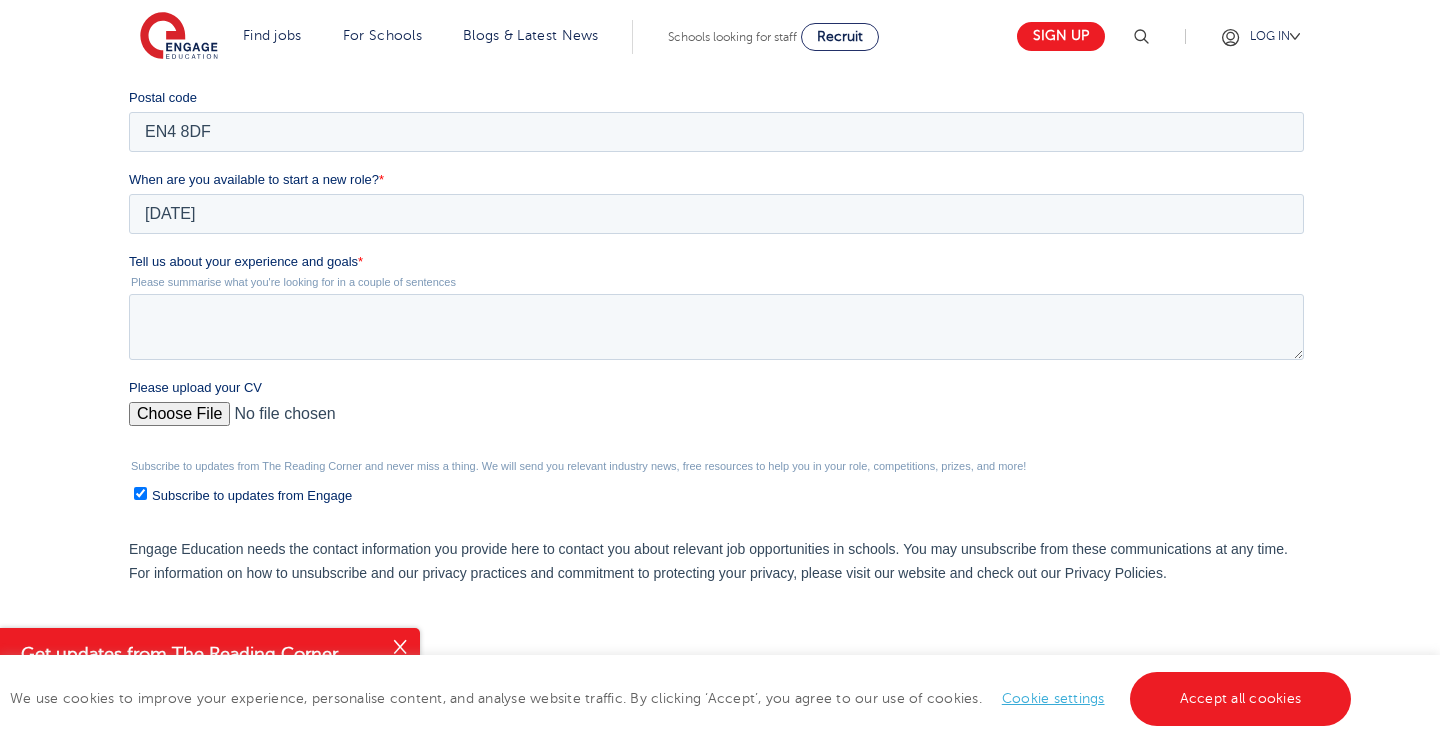 scroll, scrollTop: 624, scrollLeft: 0, axis: vertical 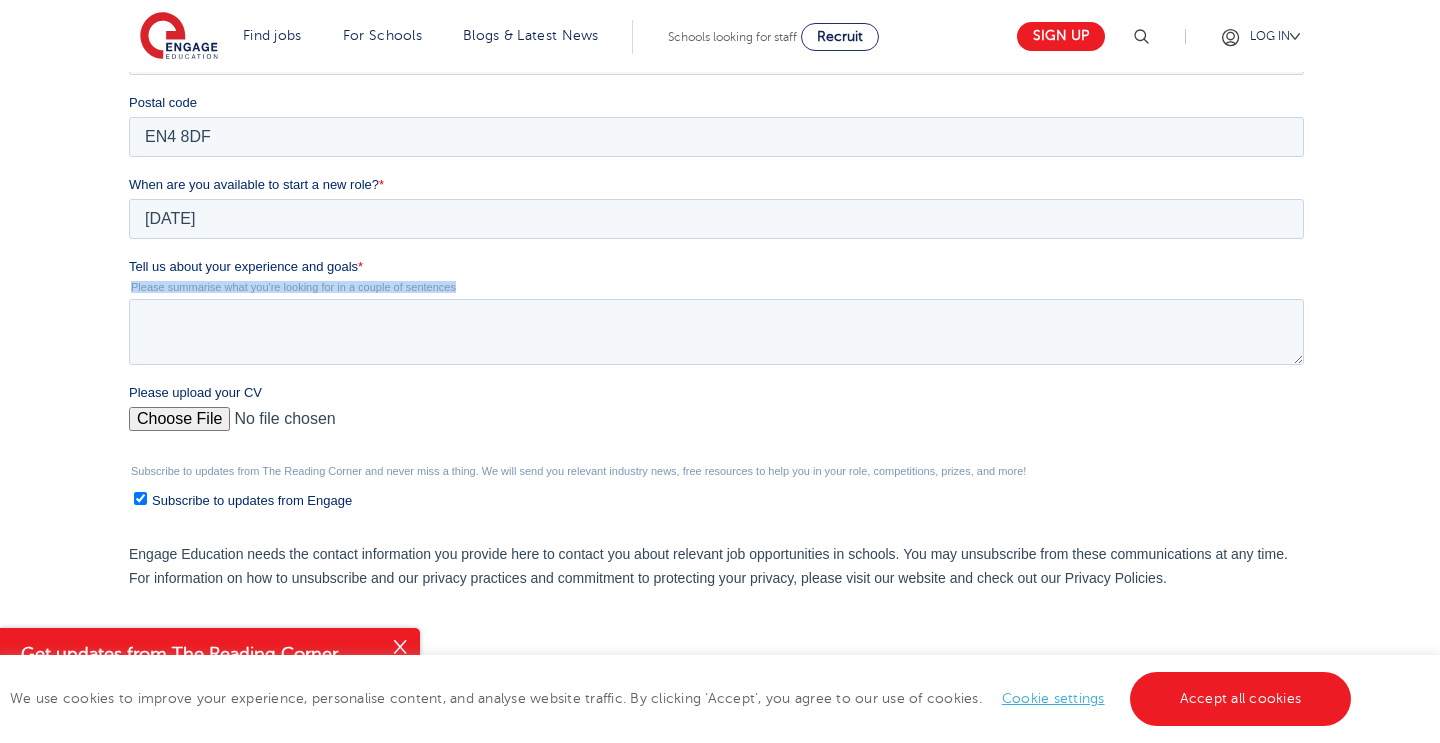 drag, startPoint x: 132, startPoint y: 286, endPoint x: 481, endPoint y: 295, distance: 349.11603 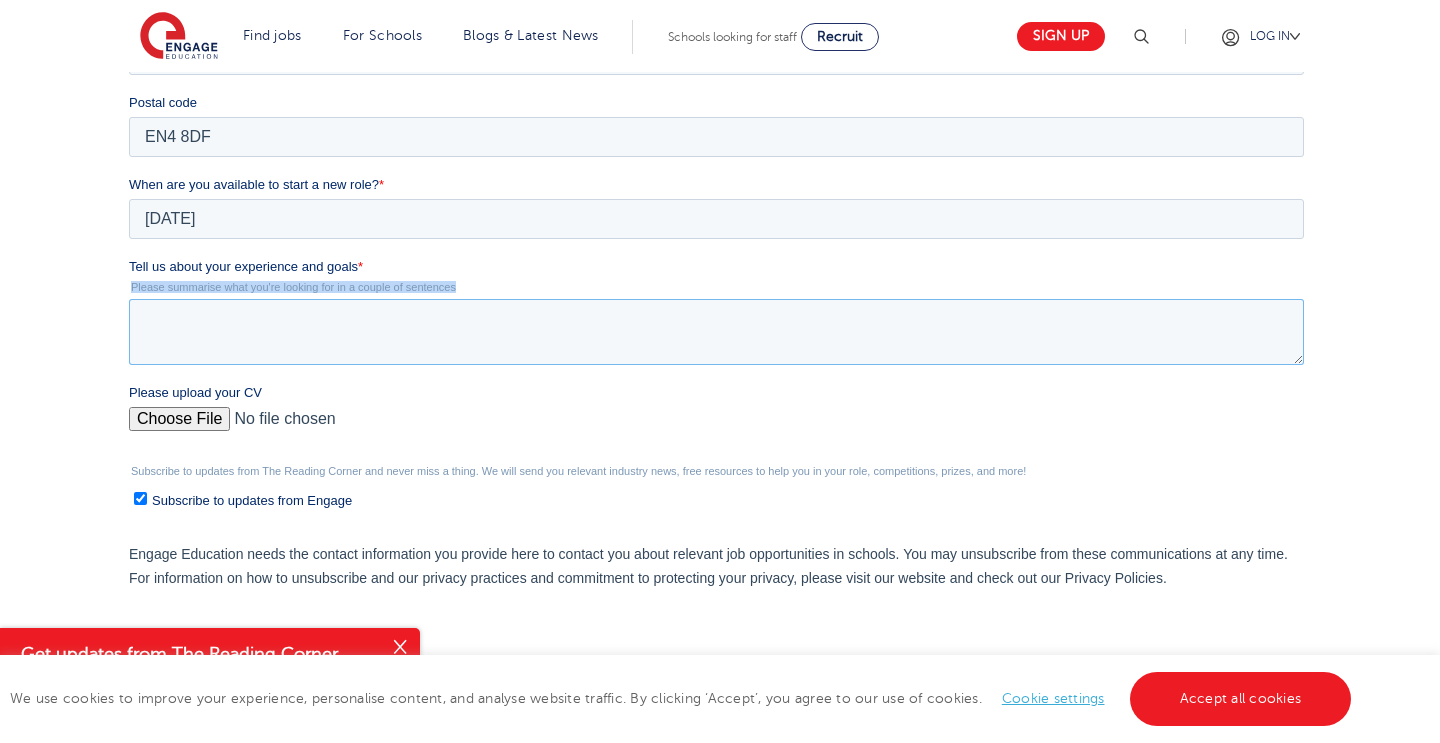 click on "Tell us about your experience and goals *" at bounding box center [715, 332] 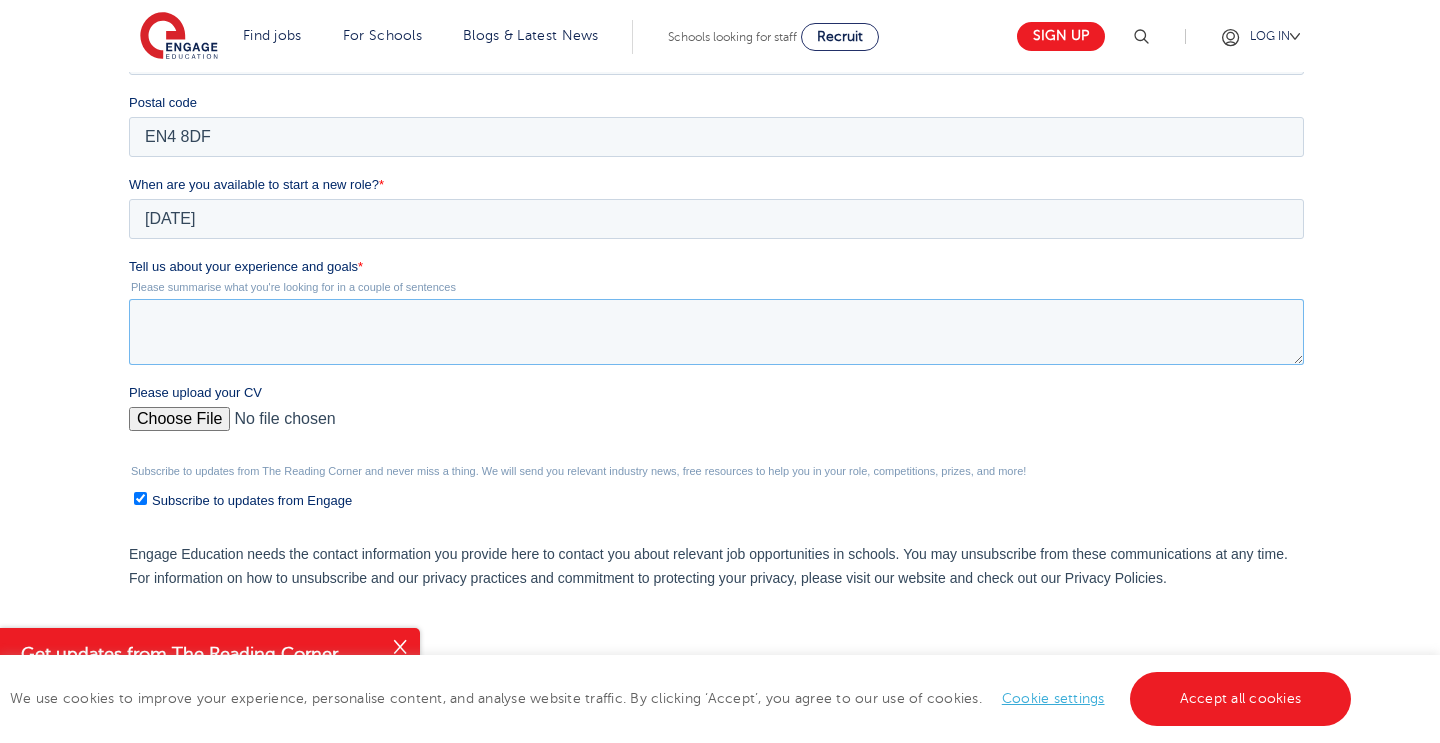 paste on "I'm looking for a teaching assistant role where I can support children’s learning and development in a positive and inclusive school environment. I’m especially interested in helping children who need extra support, using patience, creativity, and encouragement to help them achieve their full potential." 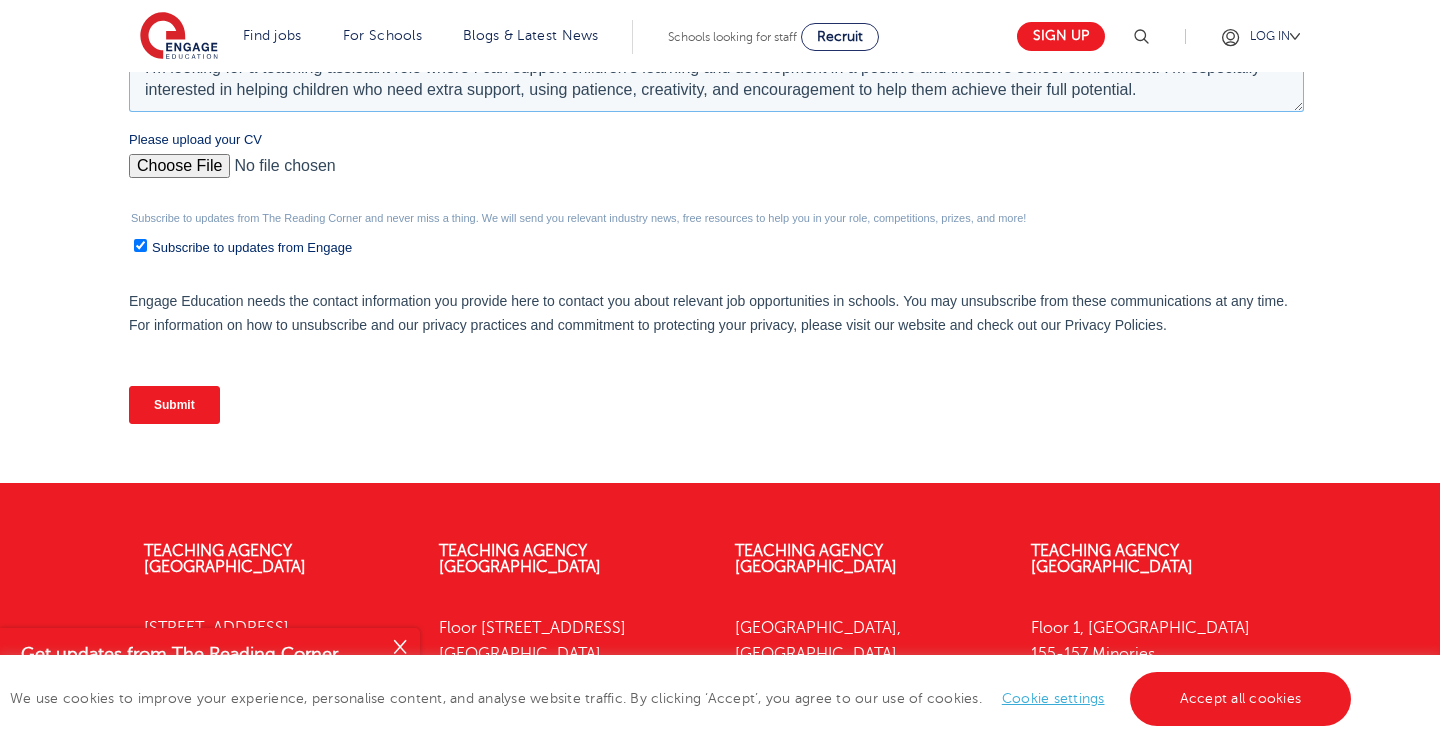 scroll, scrollTop: 897, scrollLeft: 0, axis: vertical 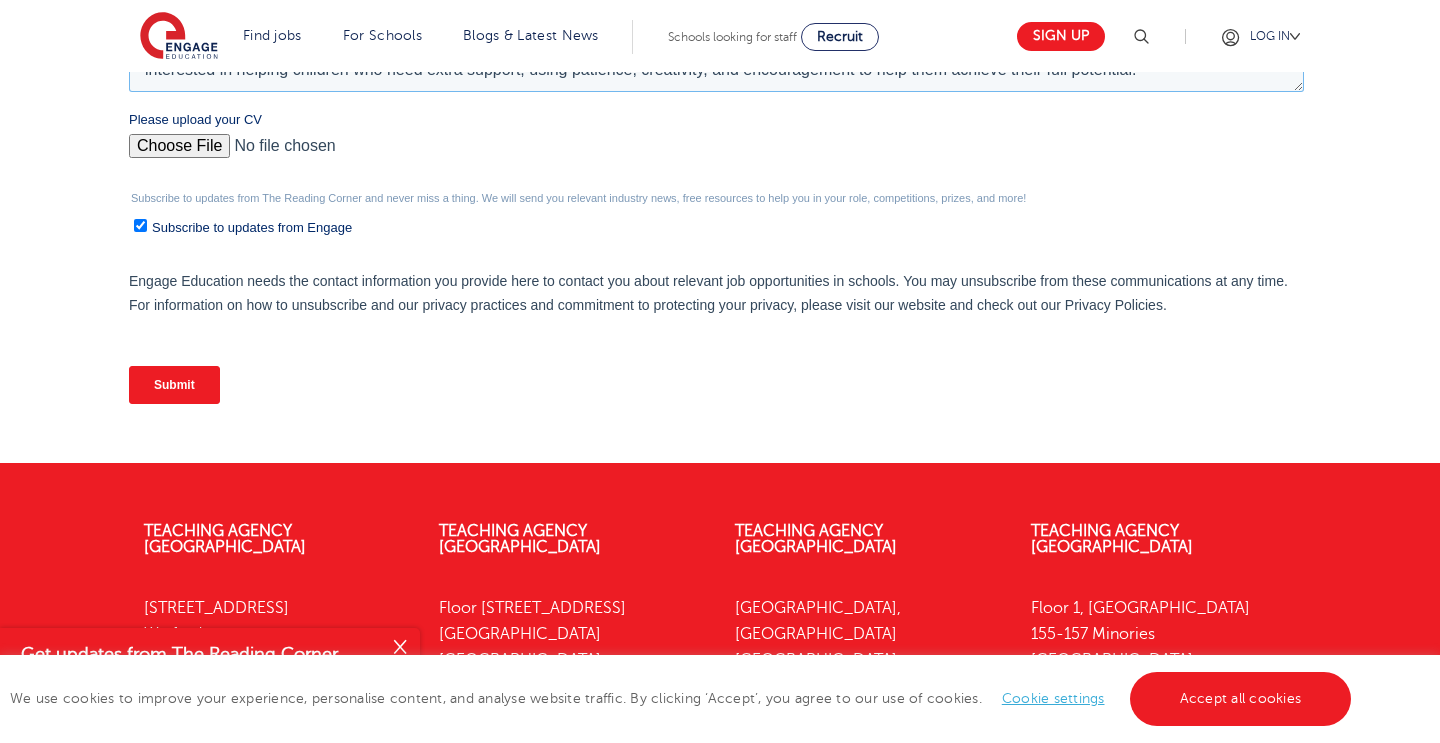 type on "I'm looking for a teaching assistant role where I can support children’s learning and development in a positive and inclusive school environment. I’m especially interested in helping children who need extra support, using patience, creativity, and encouragement to help them achieve their full potential." 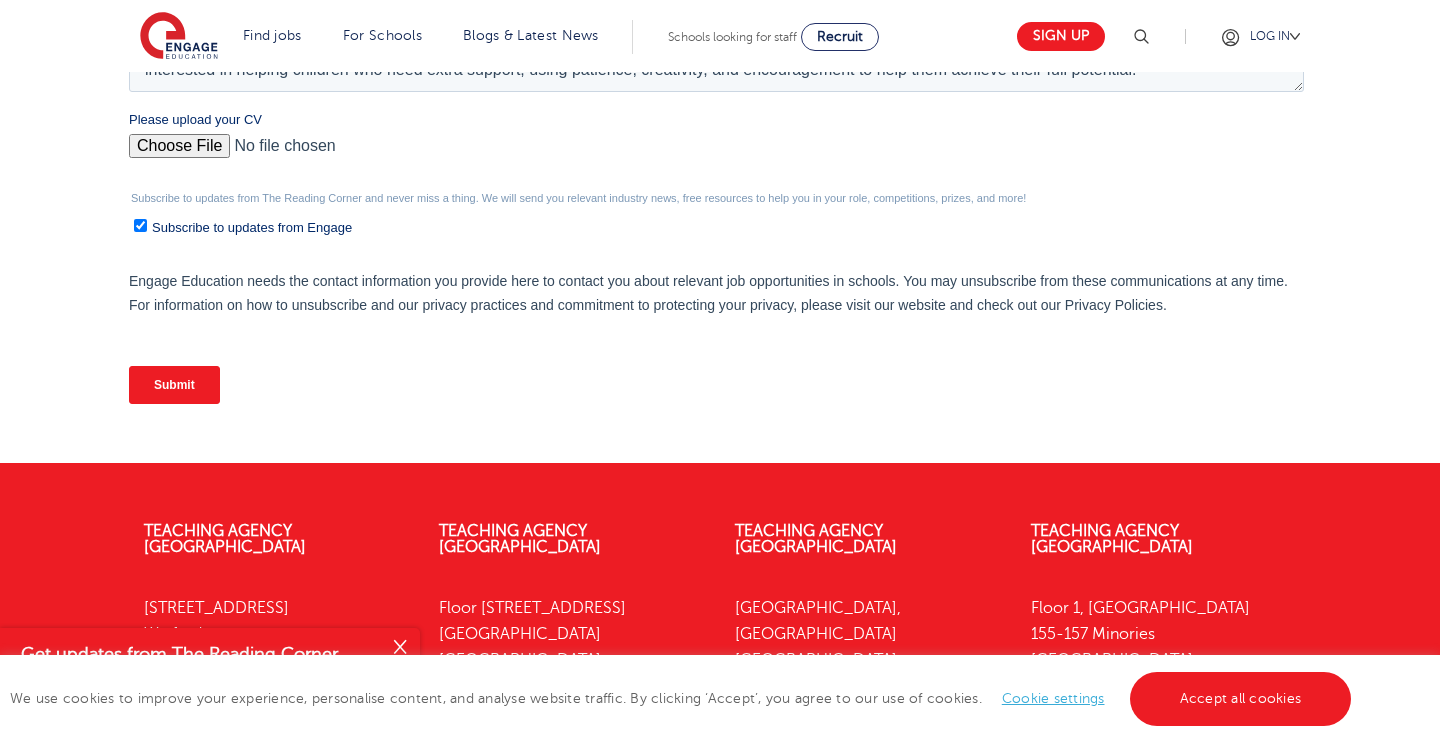 click on "Submit" at bounding box center (173, 385) 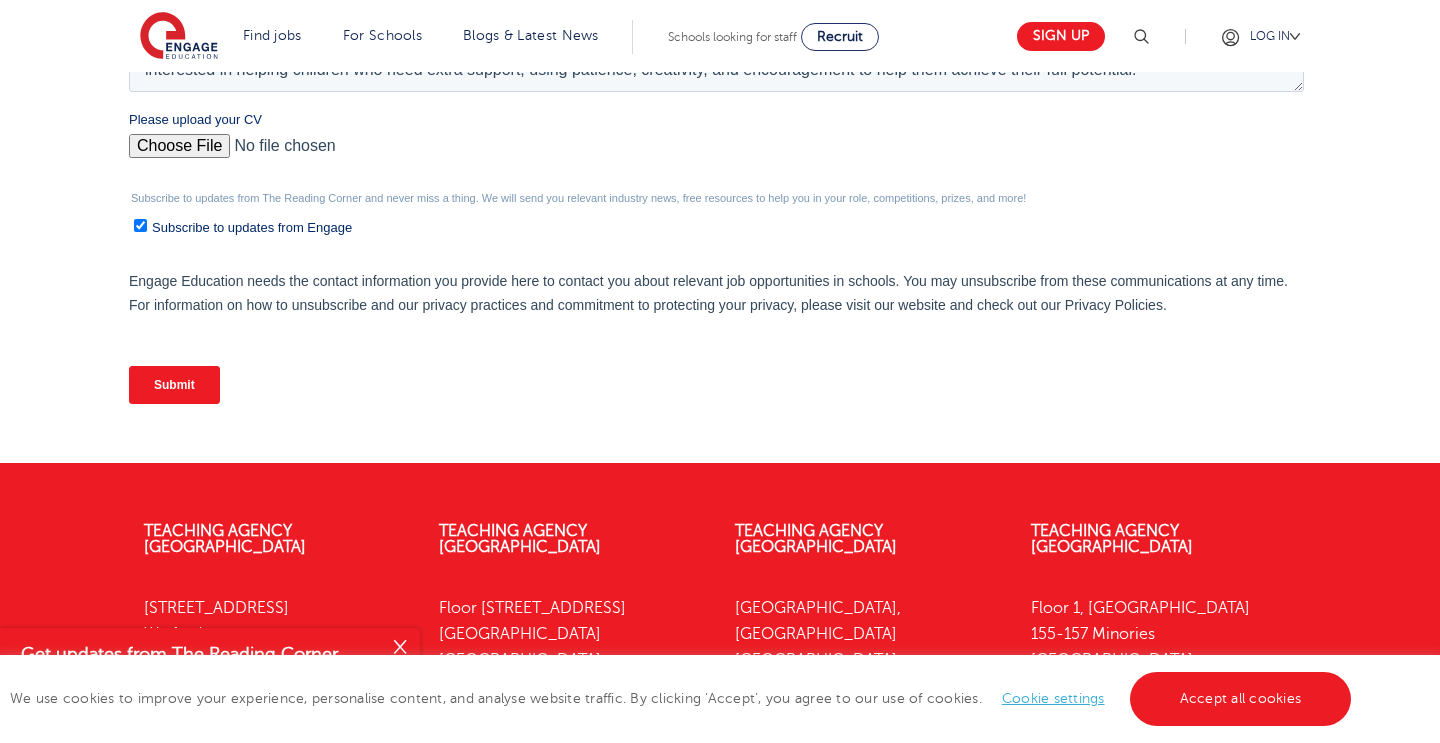 click on "Submit" at bounding box center (173, 385) 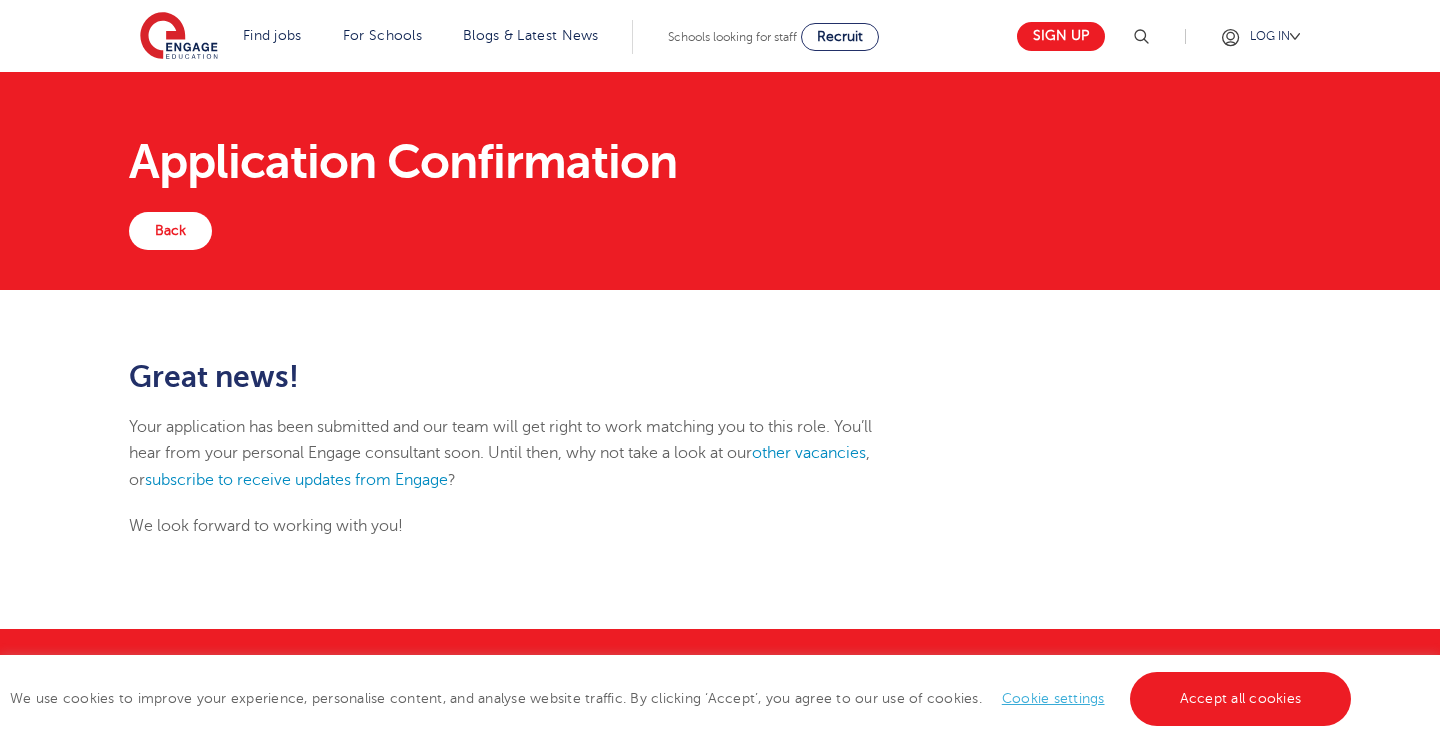 scroll, scrollTop: 0, scrollLeft: 0, axis: both 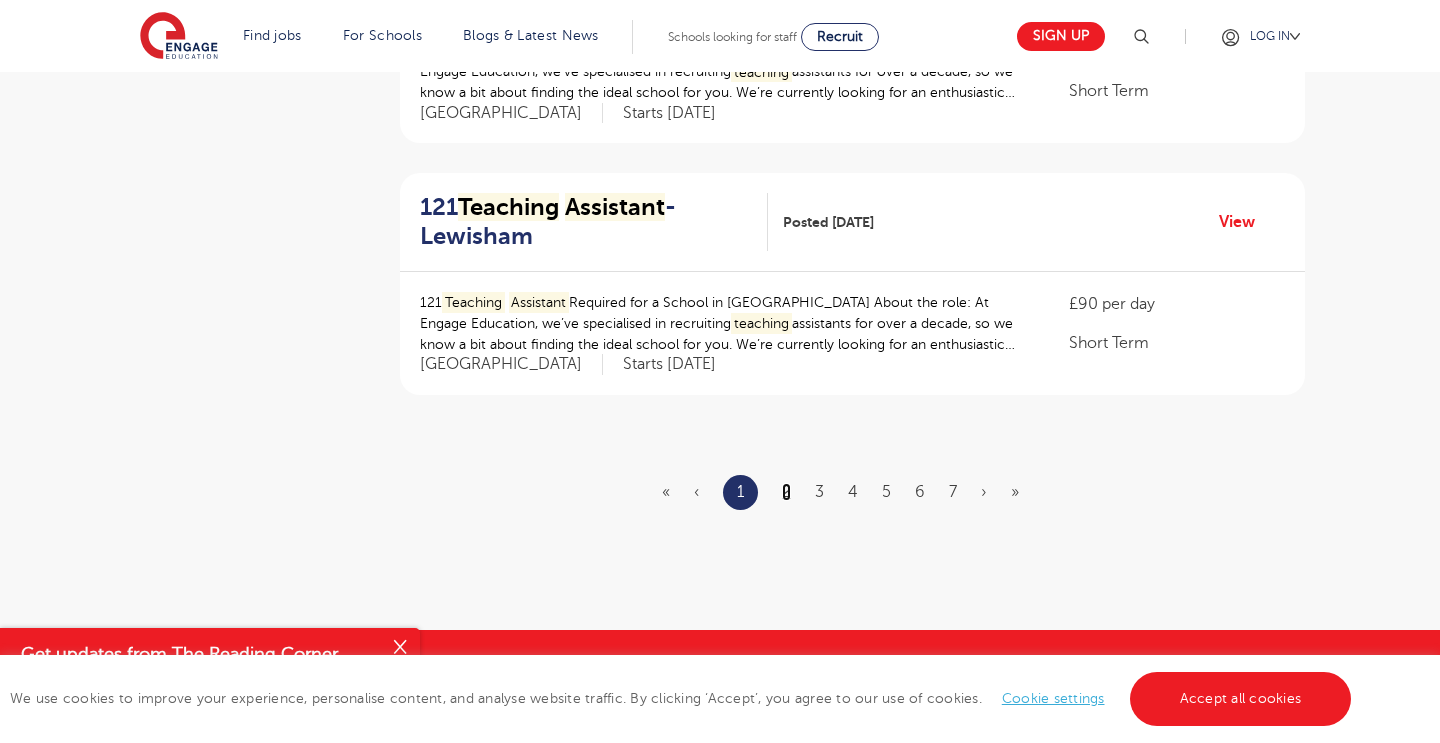 click on "2" at bounding box center [786, 492] 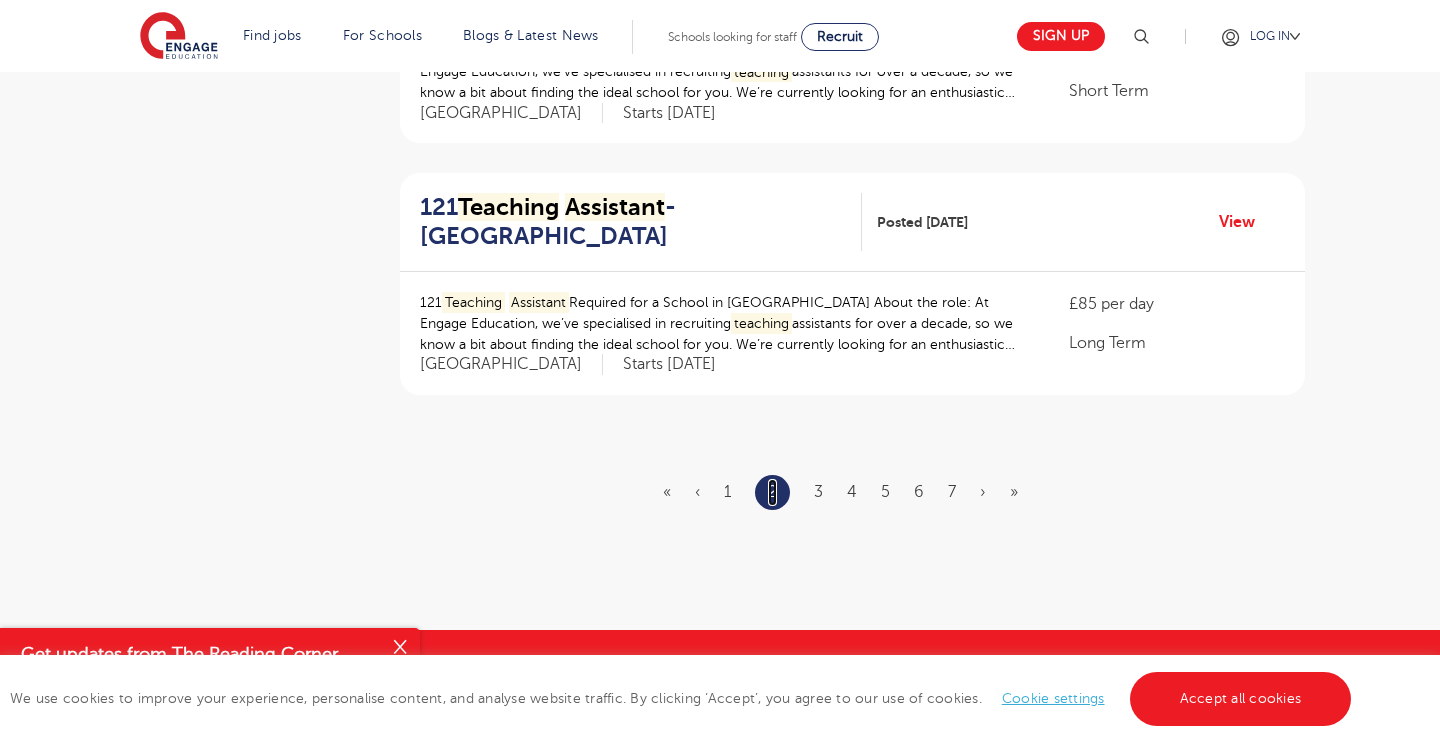 scroll, scrollTop: 0, scrollLeft: 0, axis: both 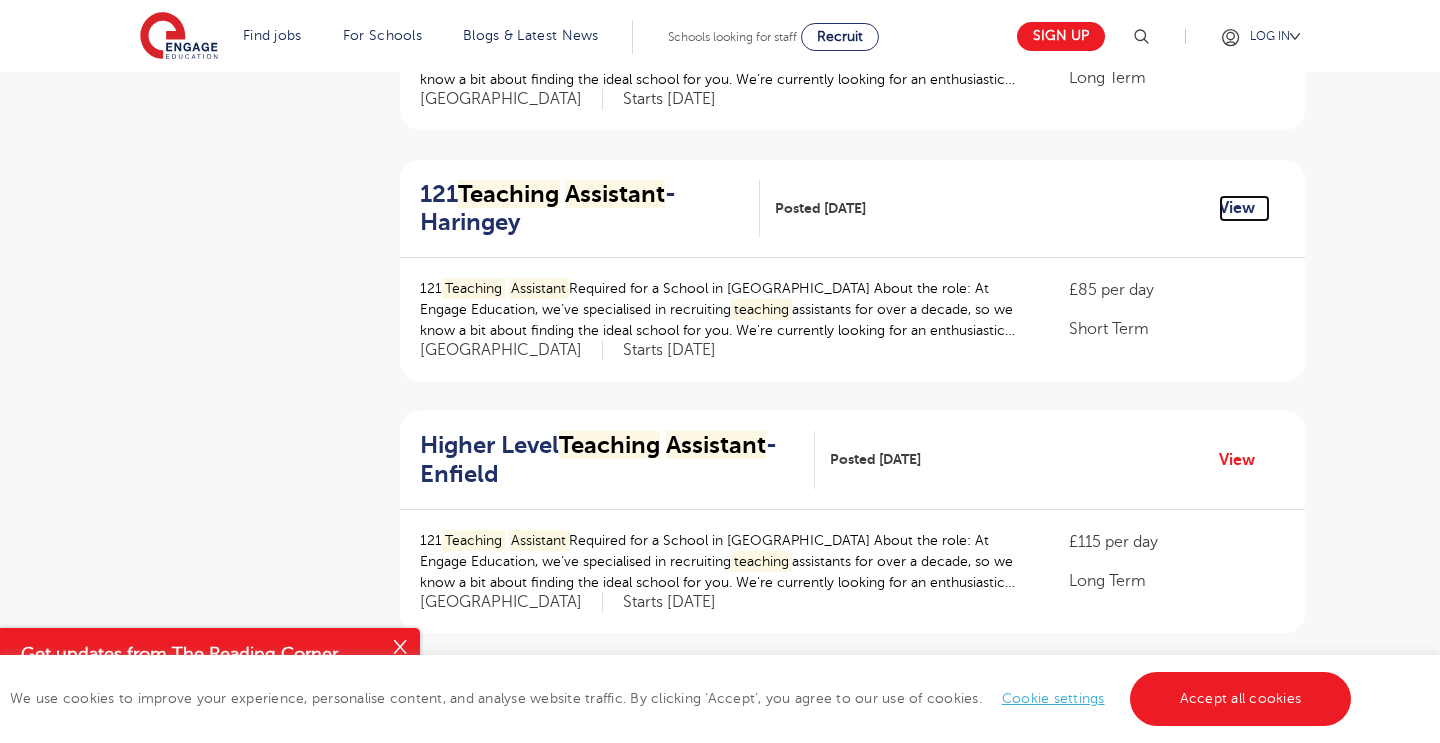 click on "View" at bounding box center [1244, 208] 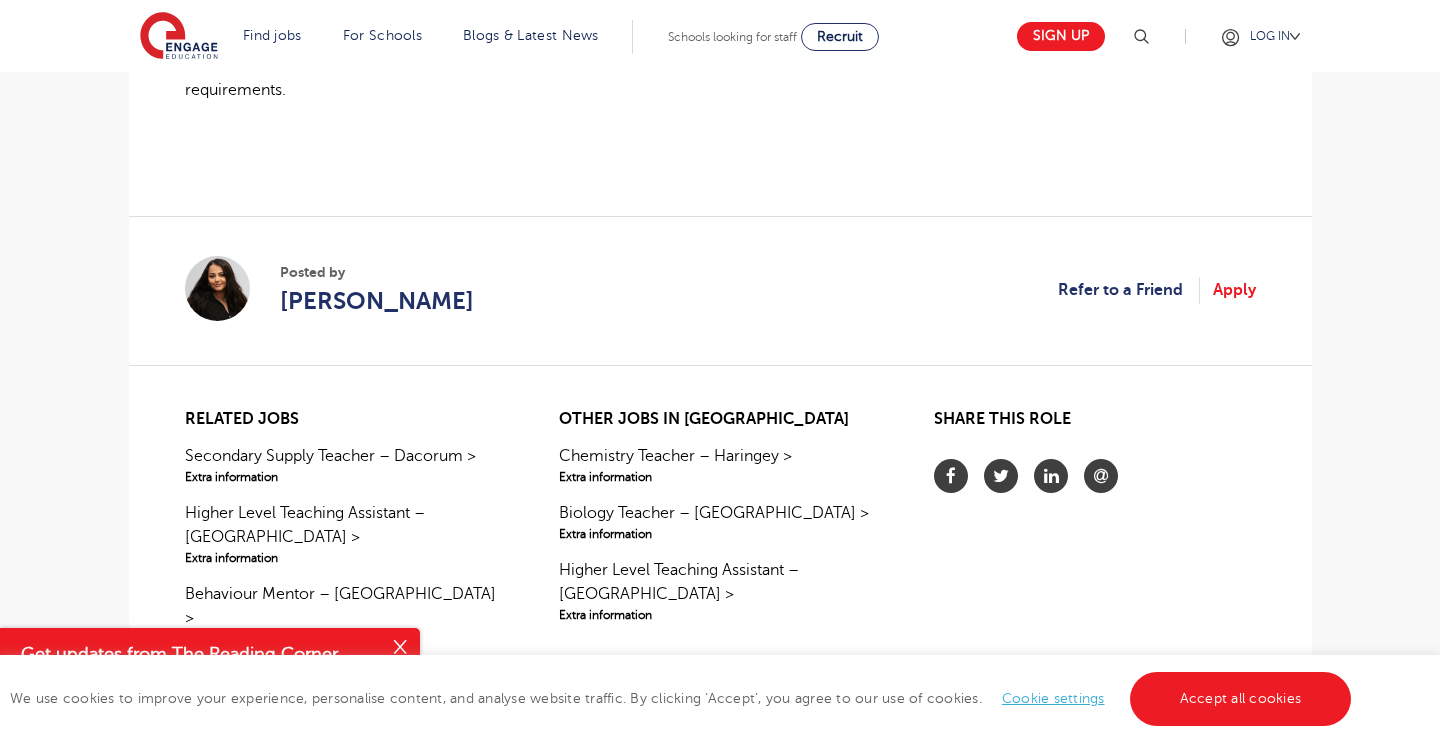 scroll, scrollTop: 1608, scrollLeft: 0, axis: vertical 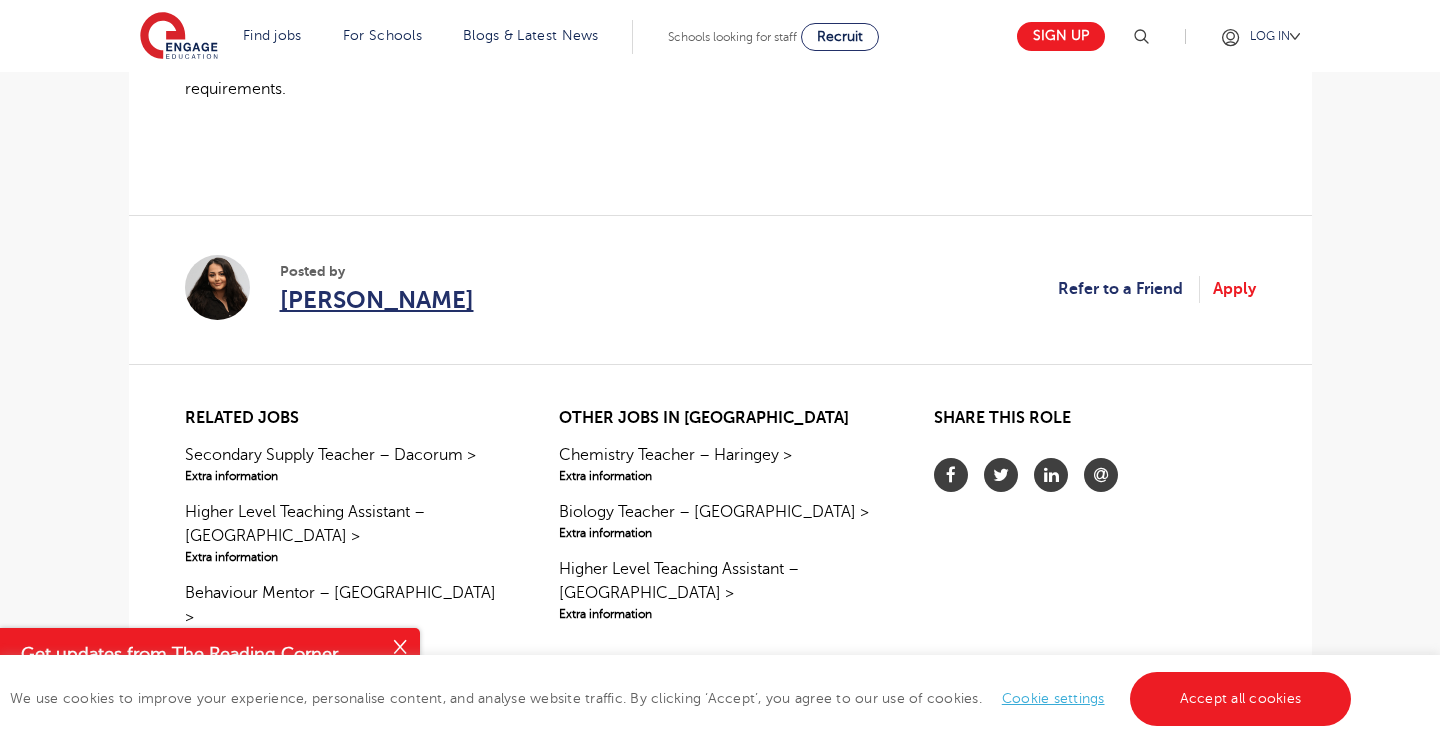 click on "[PERSON_NAME]" at bounding box center [377, 300] 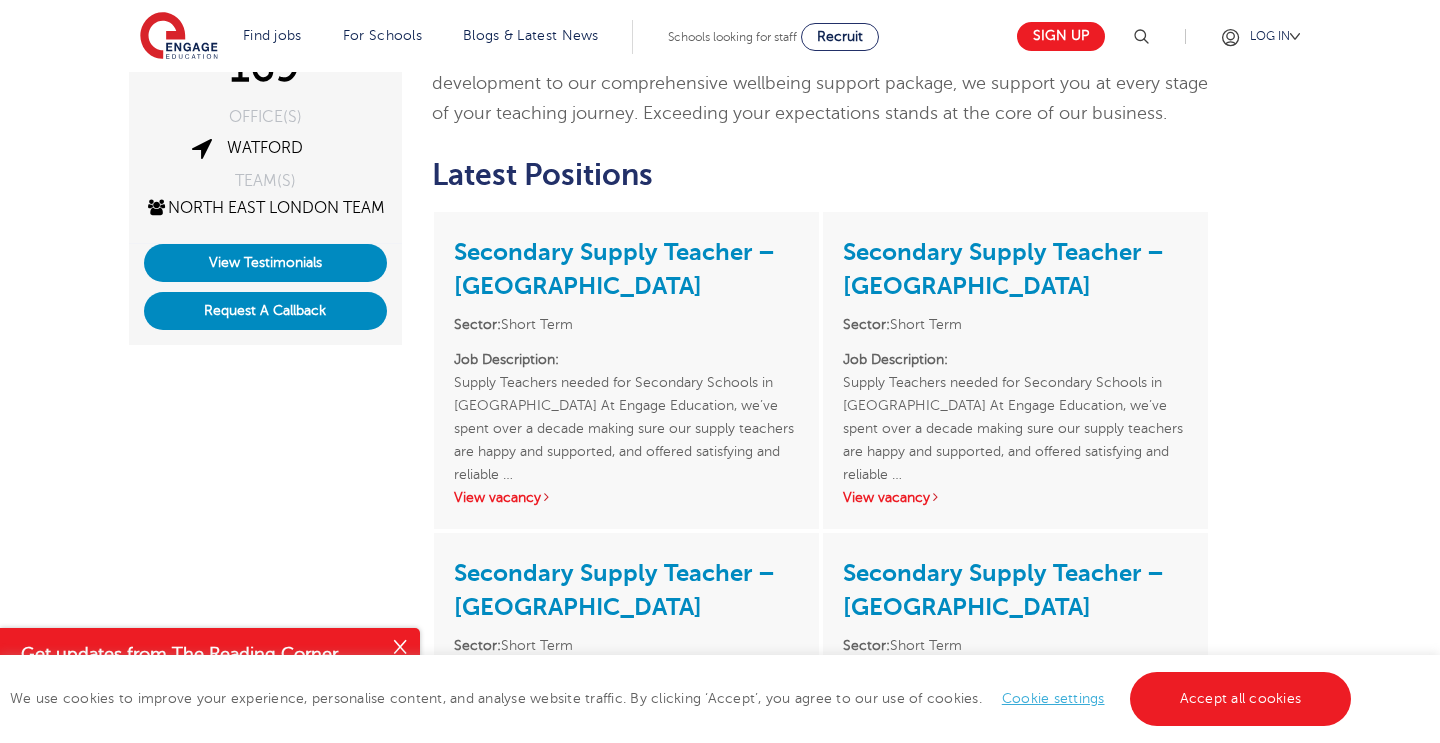 scroll, scrollTop: 372, scrollLeft: 0, axis: vertical 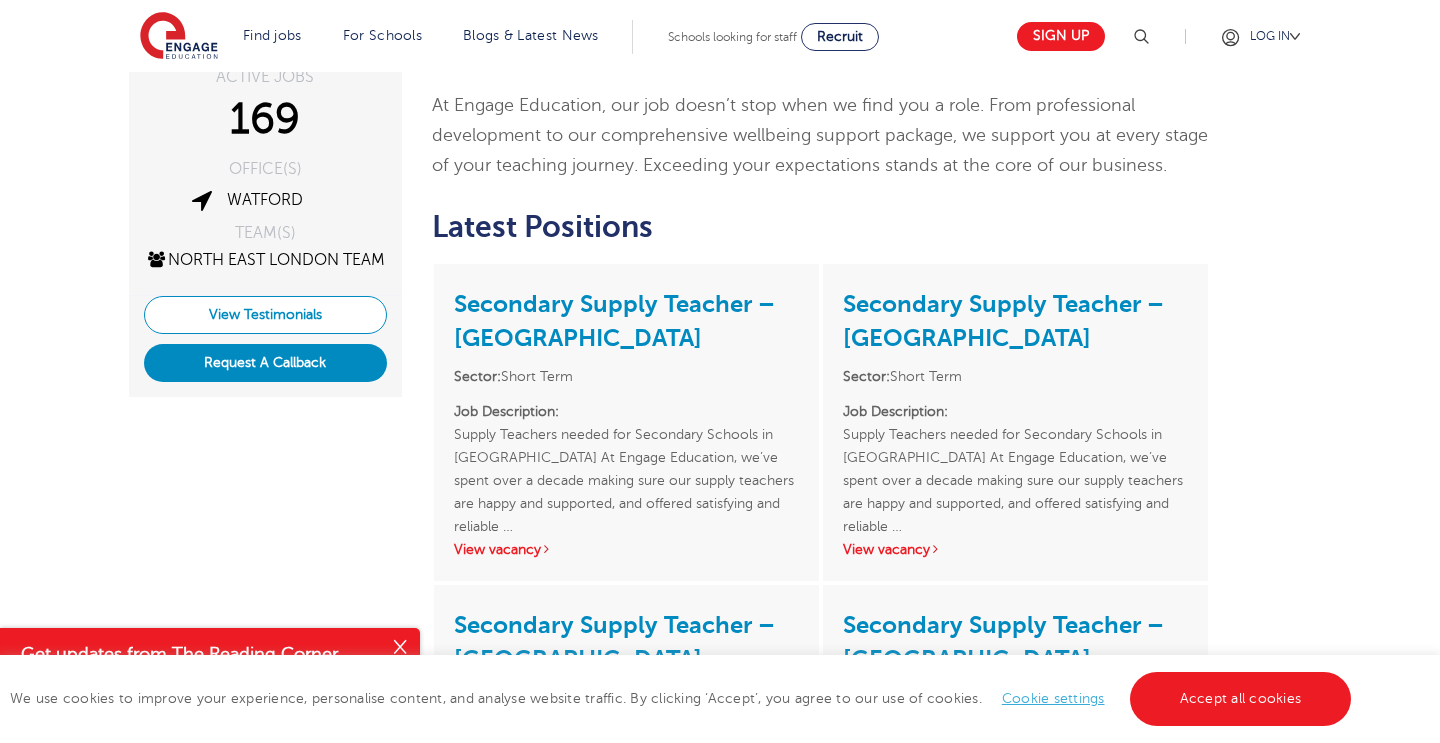 click on "View Testimonials" at bounding box center (265, 315) 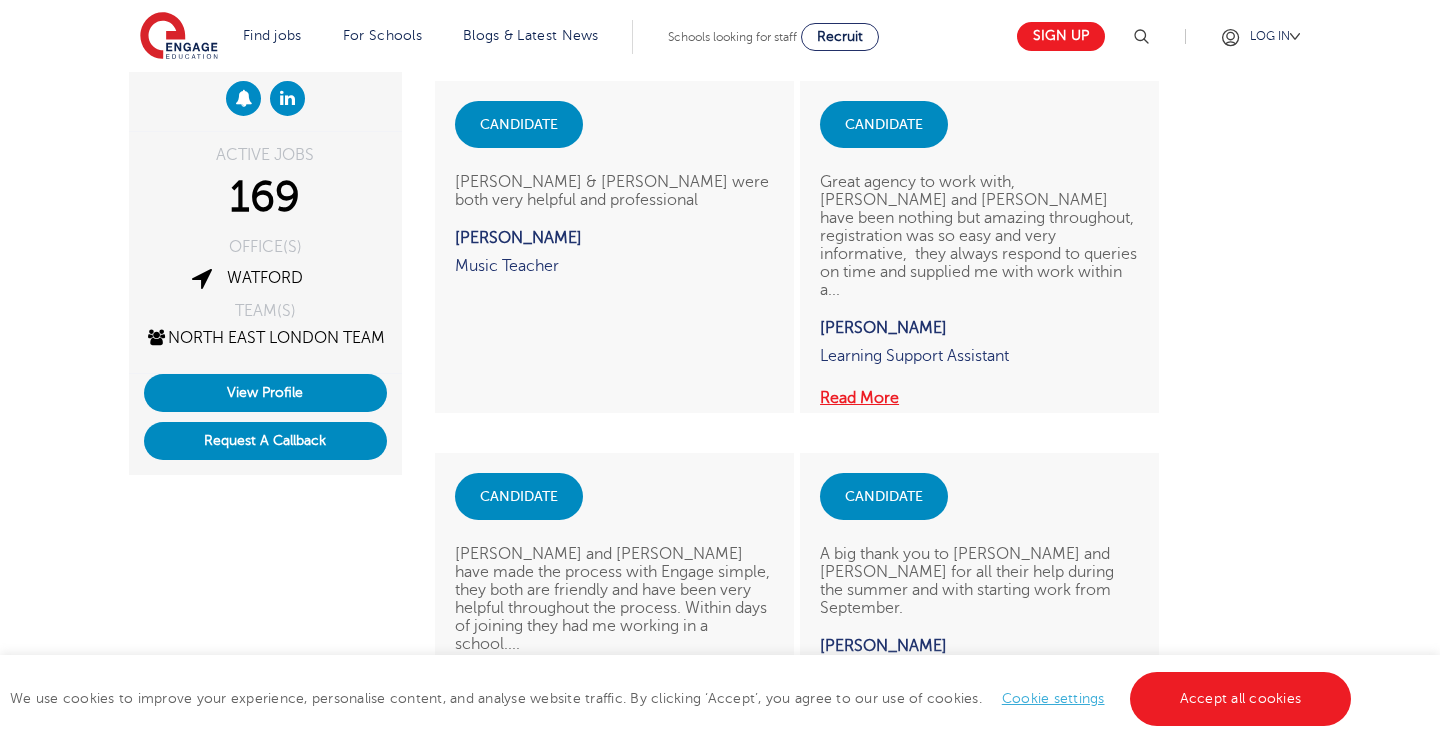 scroll, scrollTop: 293, scrollLeft: 0, axis: vertical 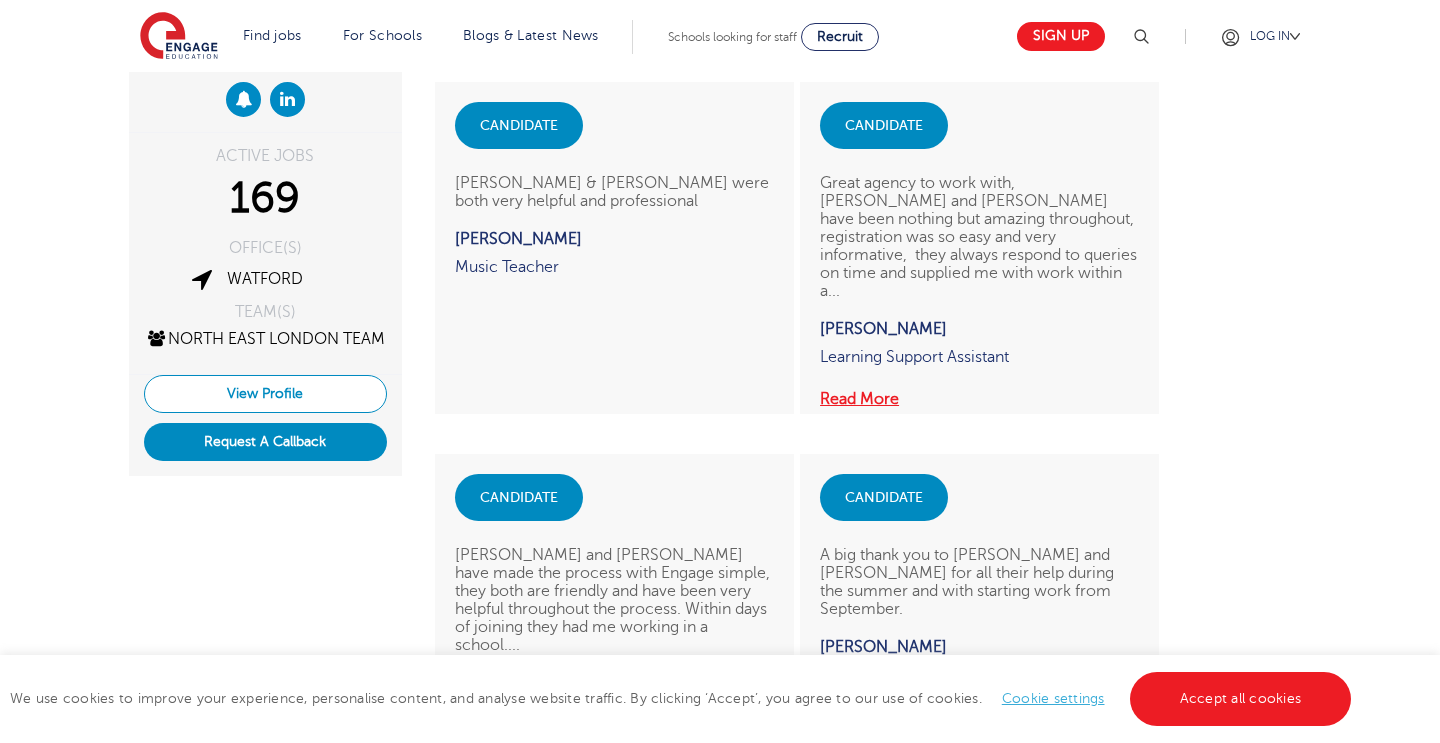click on "View Profile" at bounding box center (265, 394) 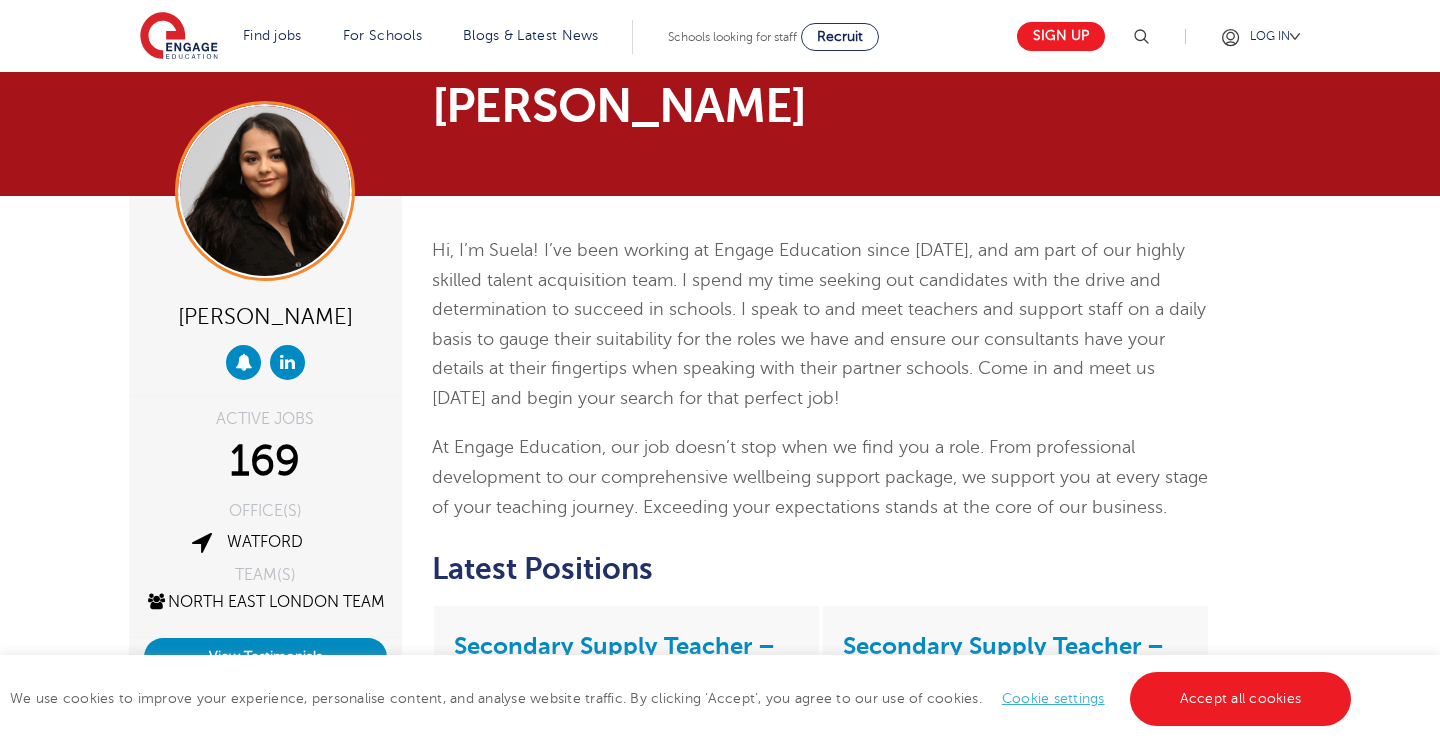 scroll, scrollTop: 365, scrollLeft: 0, axis: vertical 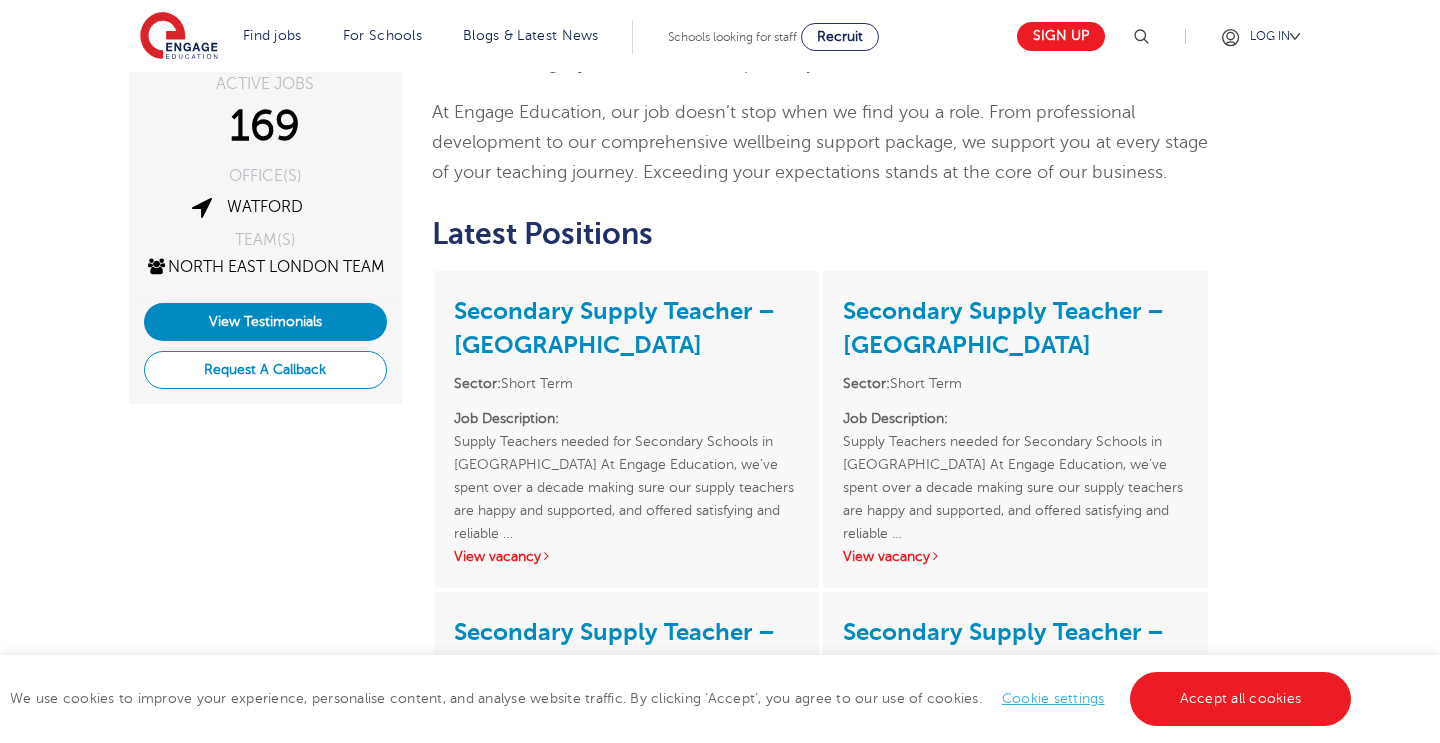 click on "Request A Callback" at bounding box center (265, 370) 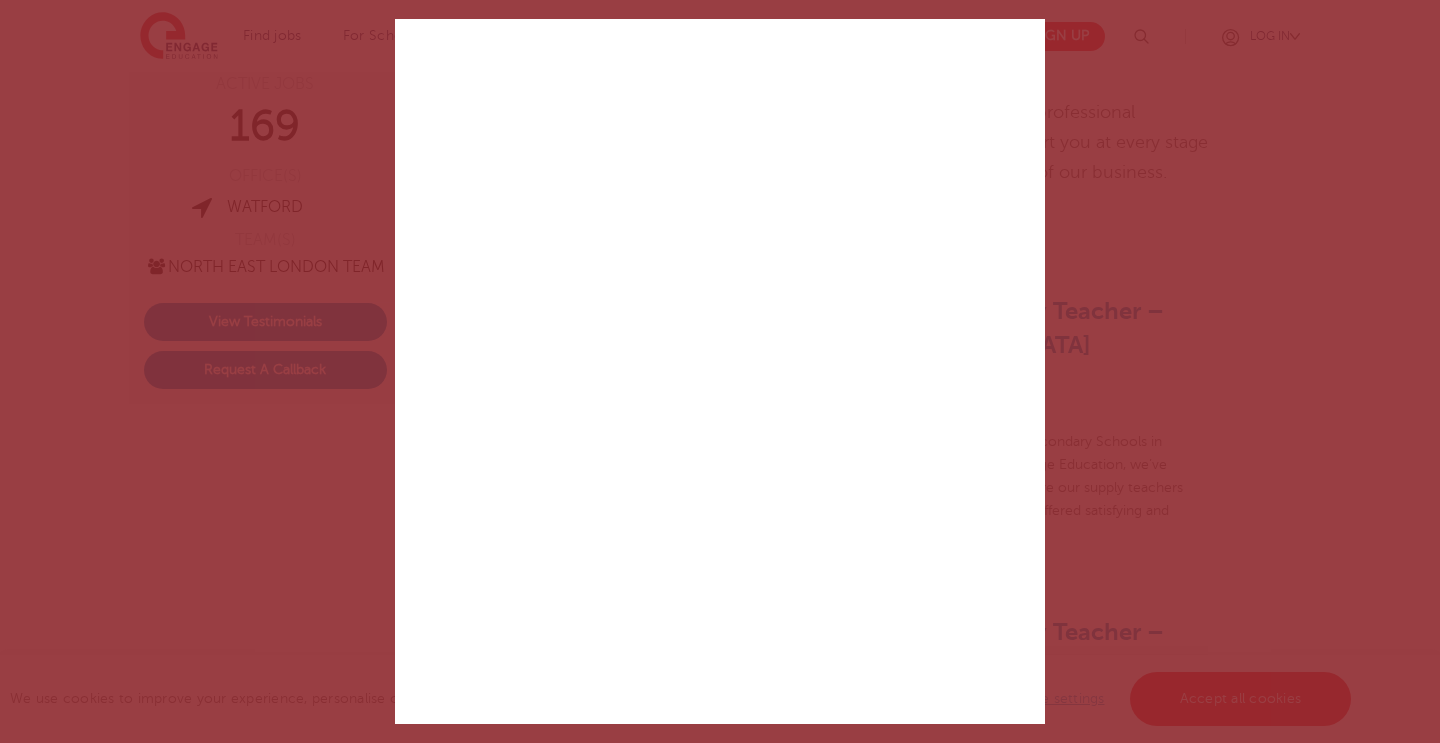 scroll, scrollTop: 436, scrollLeft: 0, axis: vertical 